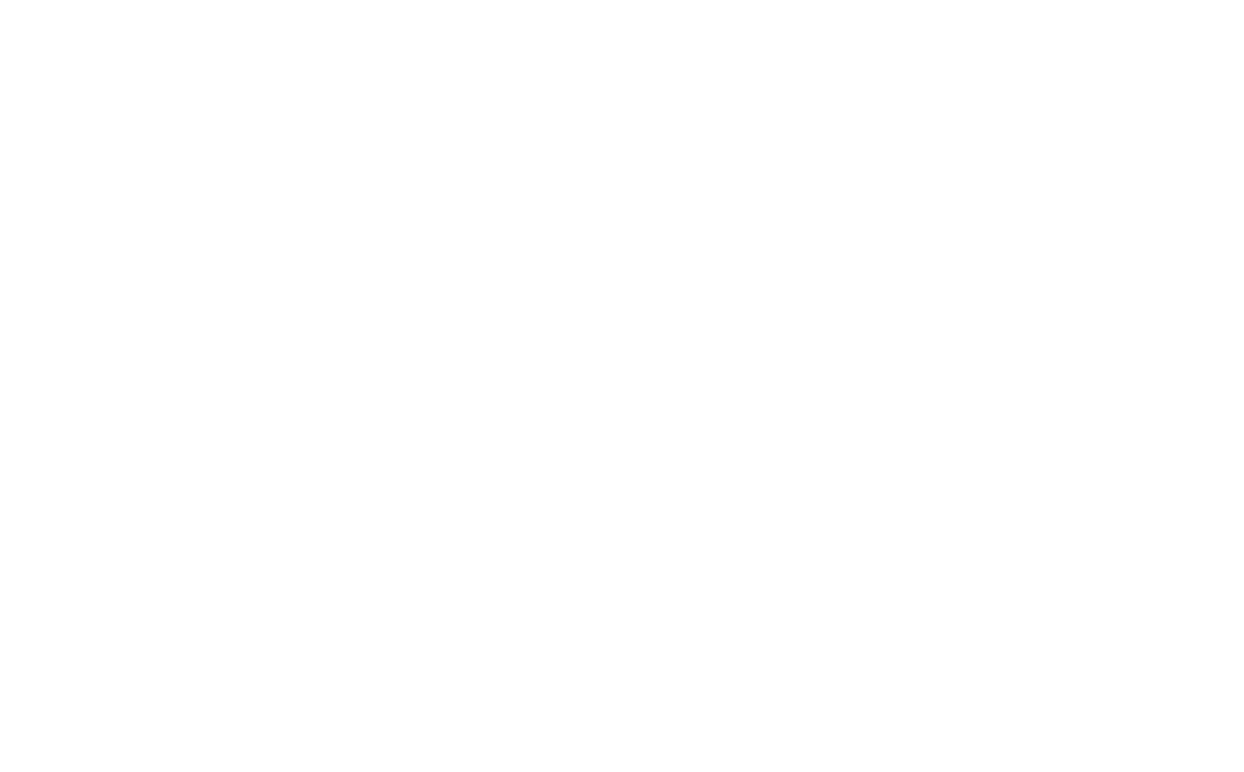 scroll, scrollTop: 0, scrollLeft: 0, axis: both 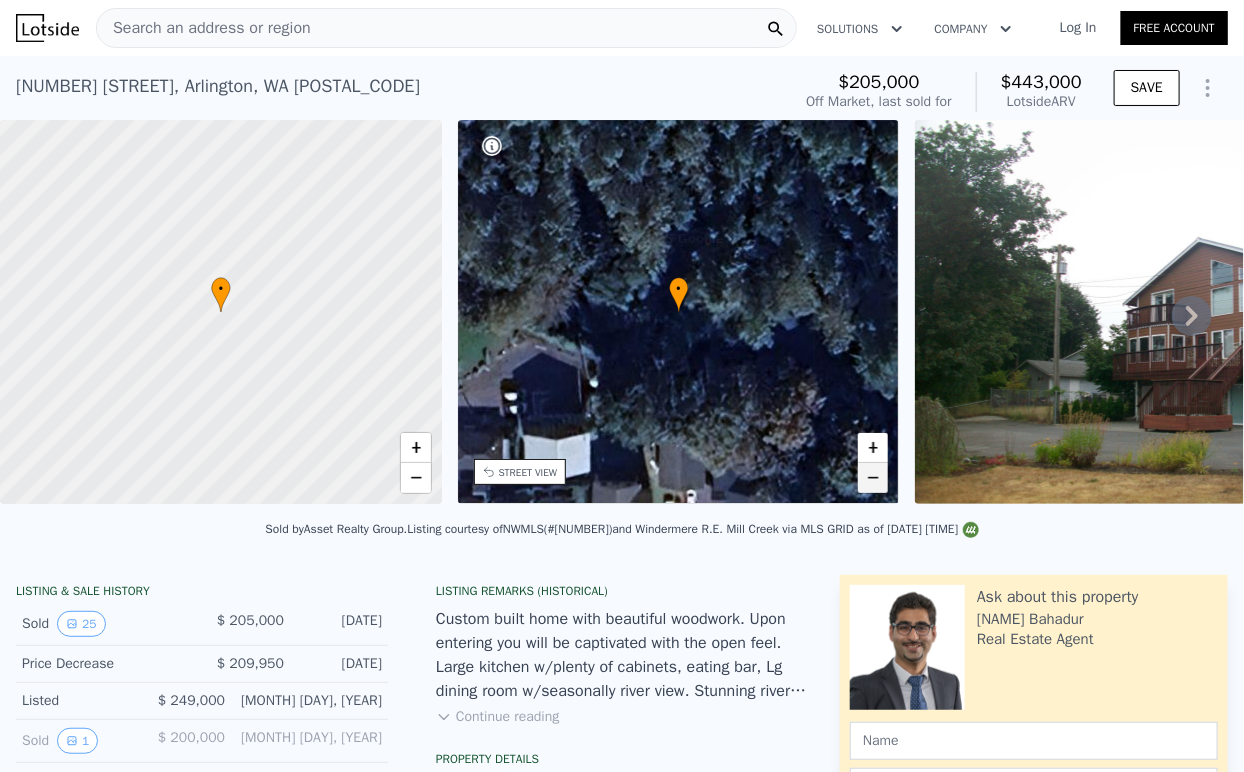 click on "−" at bounding box center (873, 478) 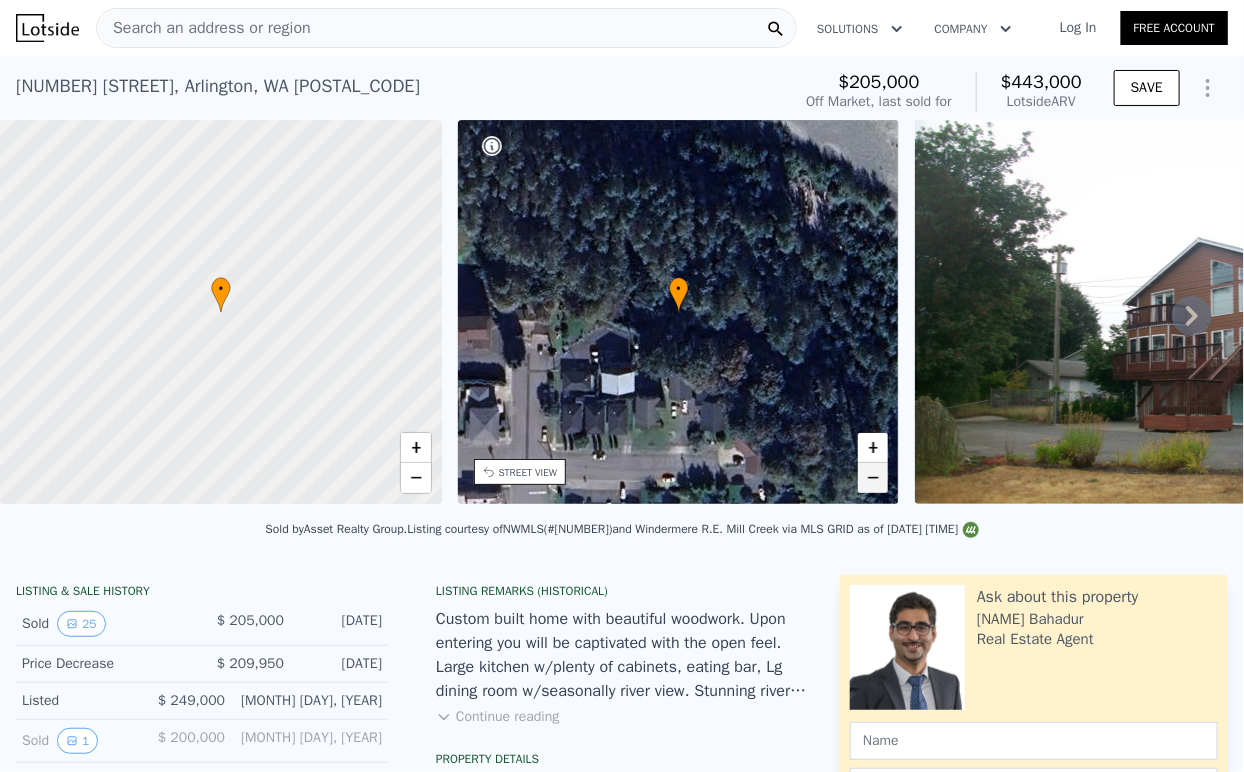 click on "−" at bounding box center (873, 478) 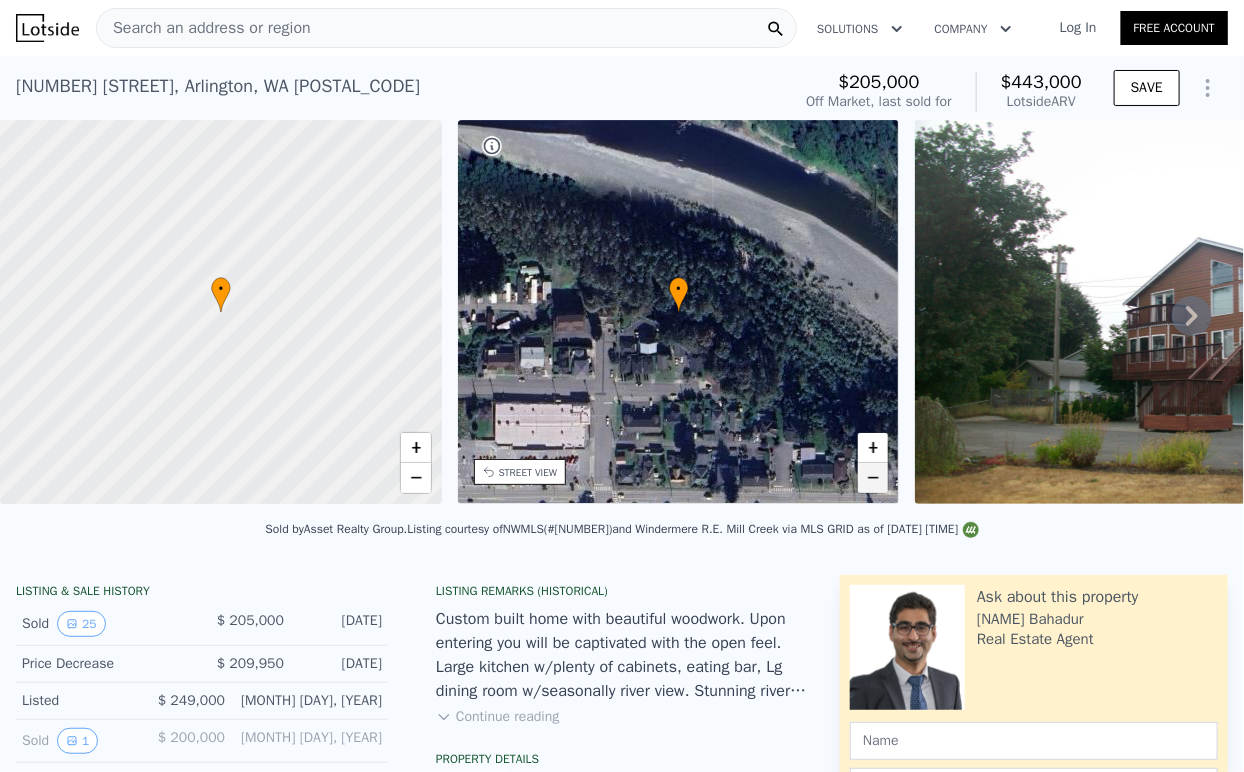 click on "−" at bounding box center [873, 478] 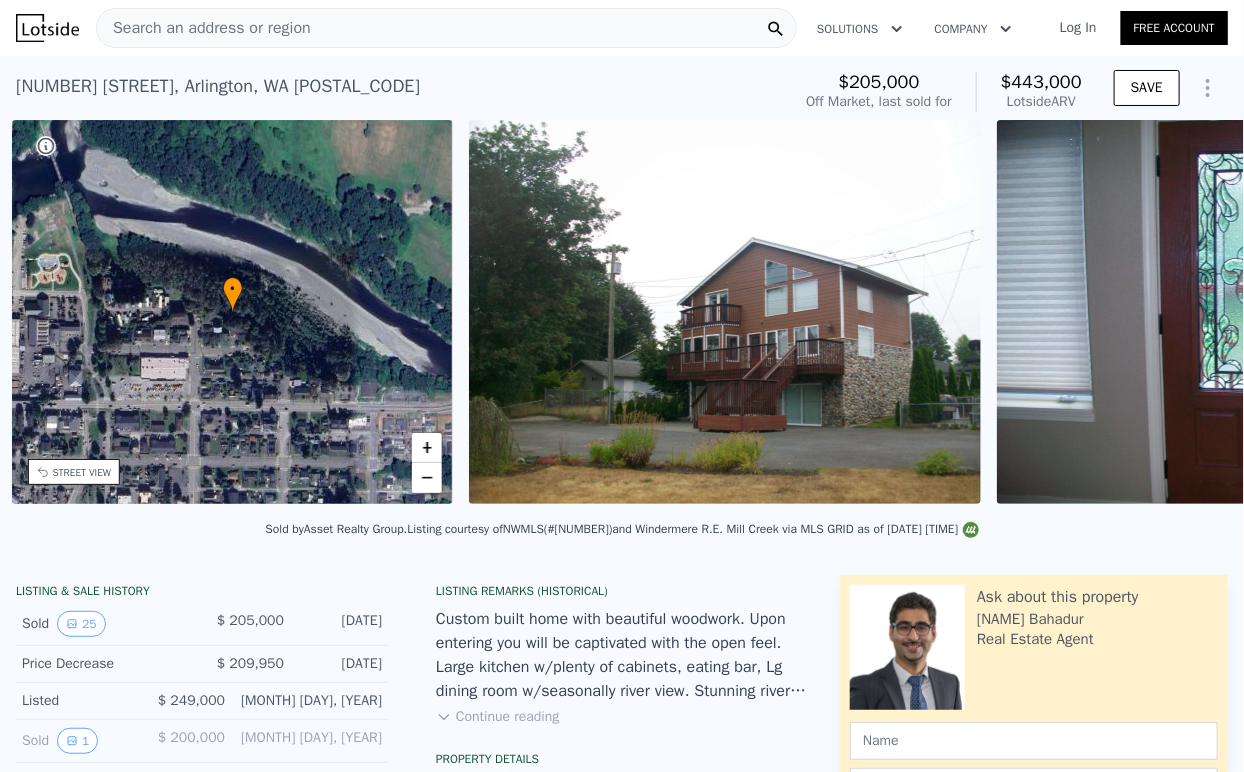 scroll, scrollTop: 0, scrollLeft: 465, axis: horizontal 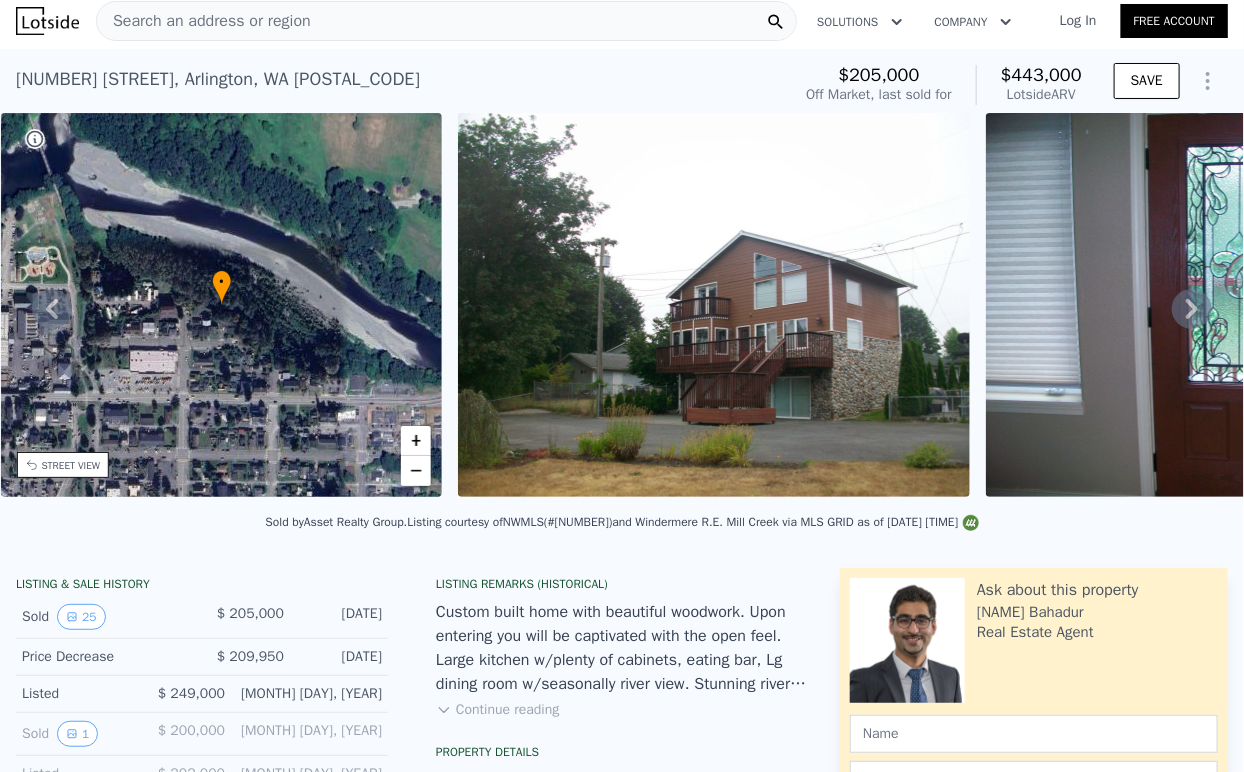 click 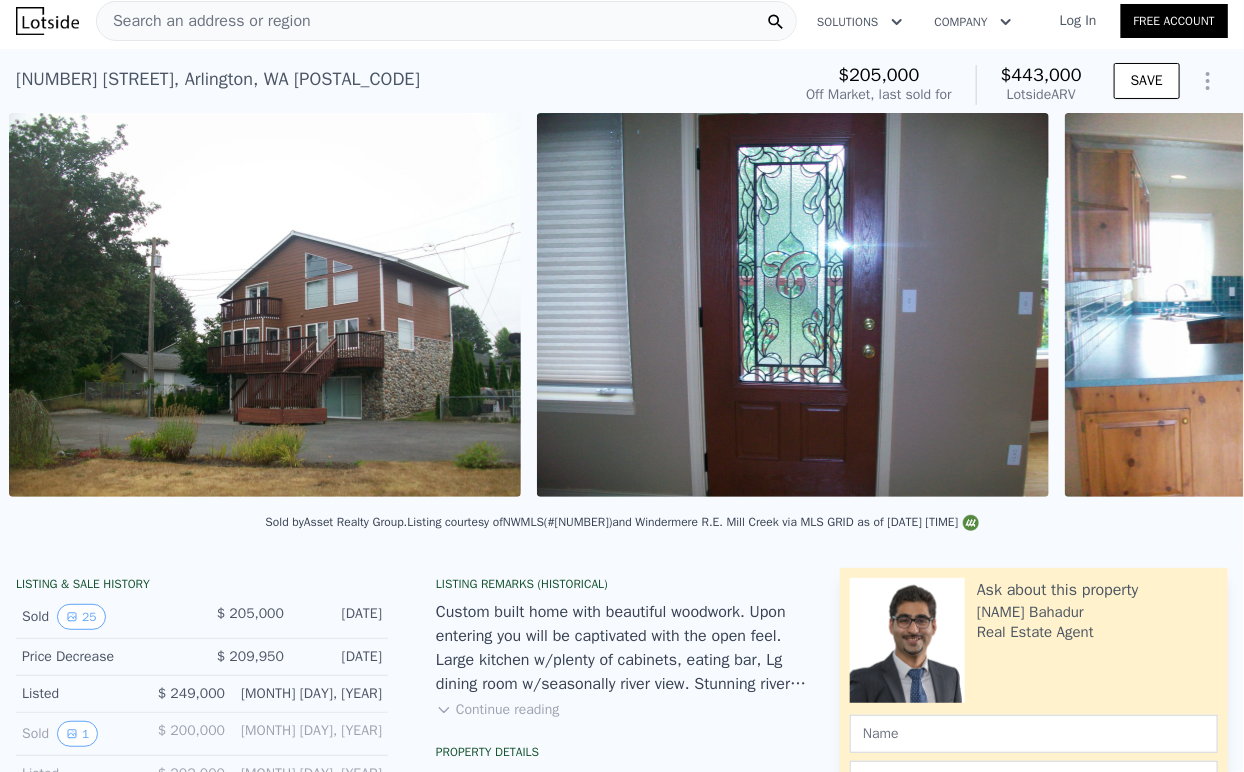 scroll, scrollTop: 0, scrollLeft: 915, axis: horizontal 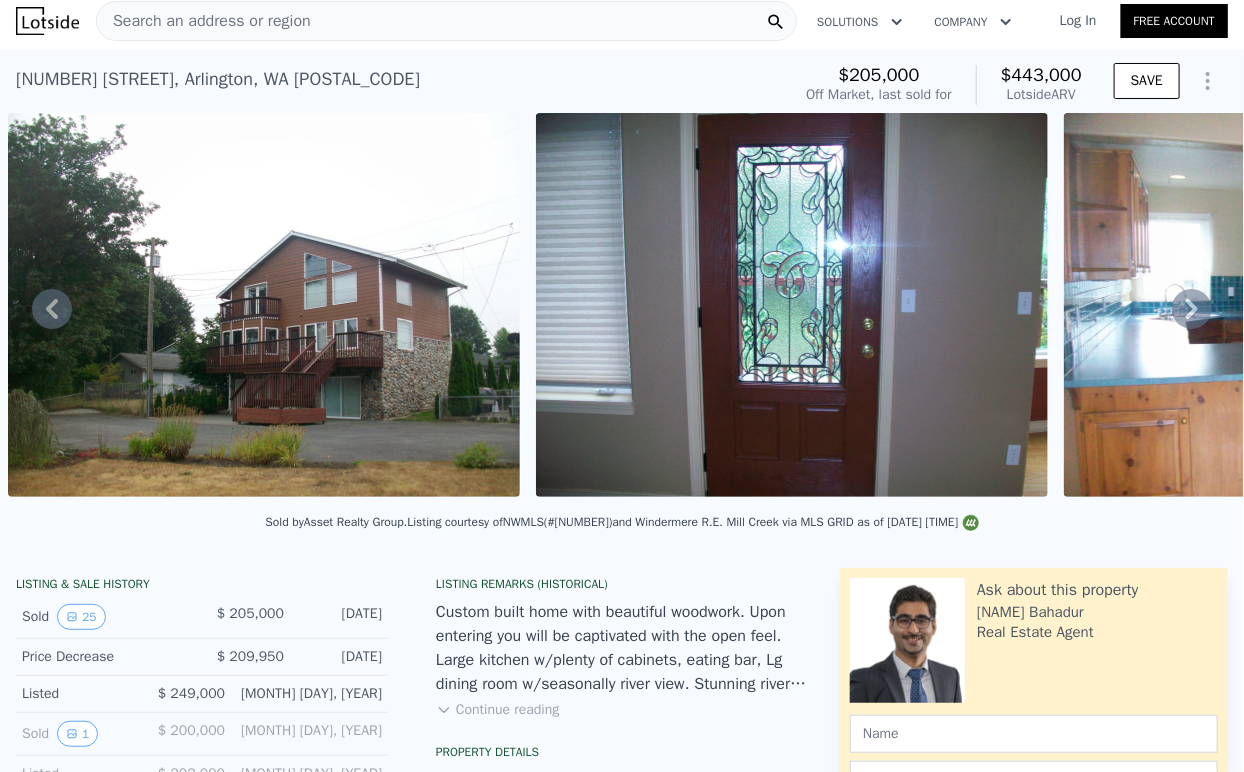 click 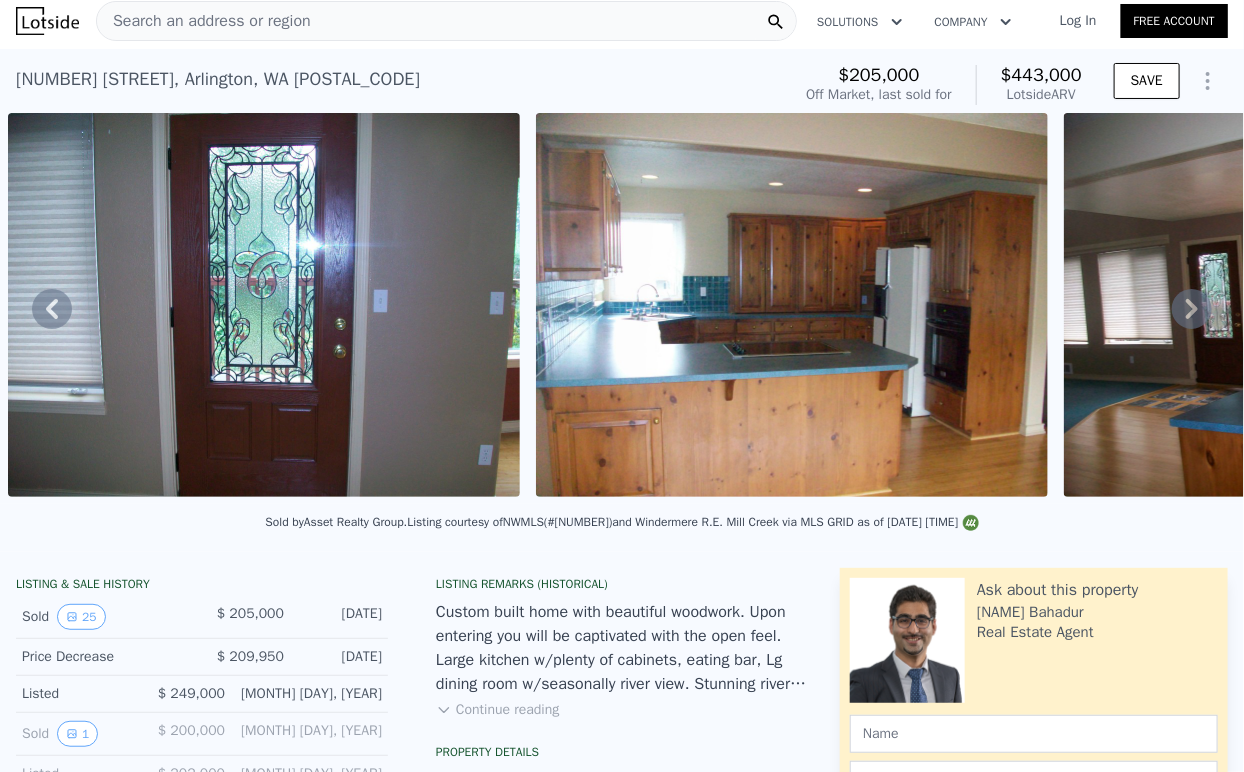 click 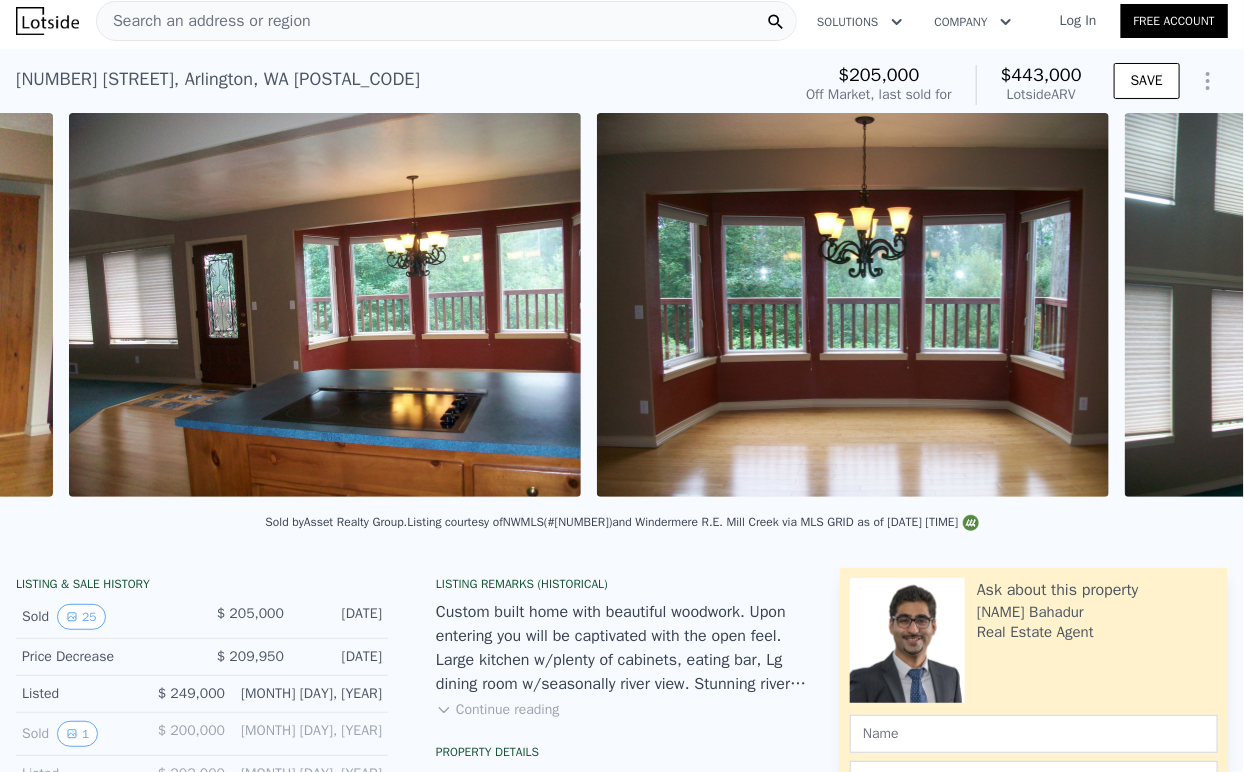 scroll, scrollTop: 0, scrollLeft: 2499, axis: horizontal 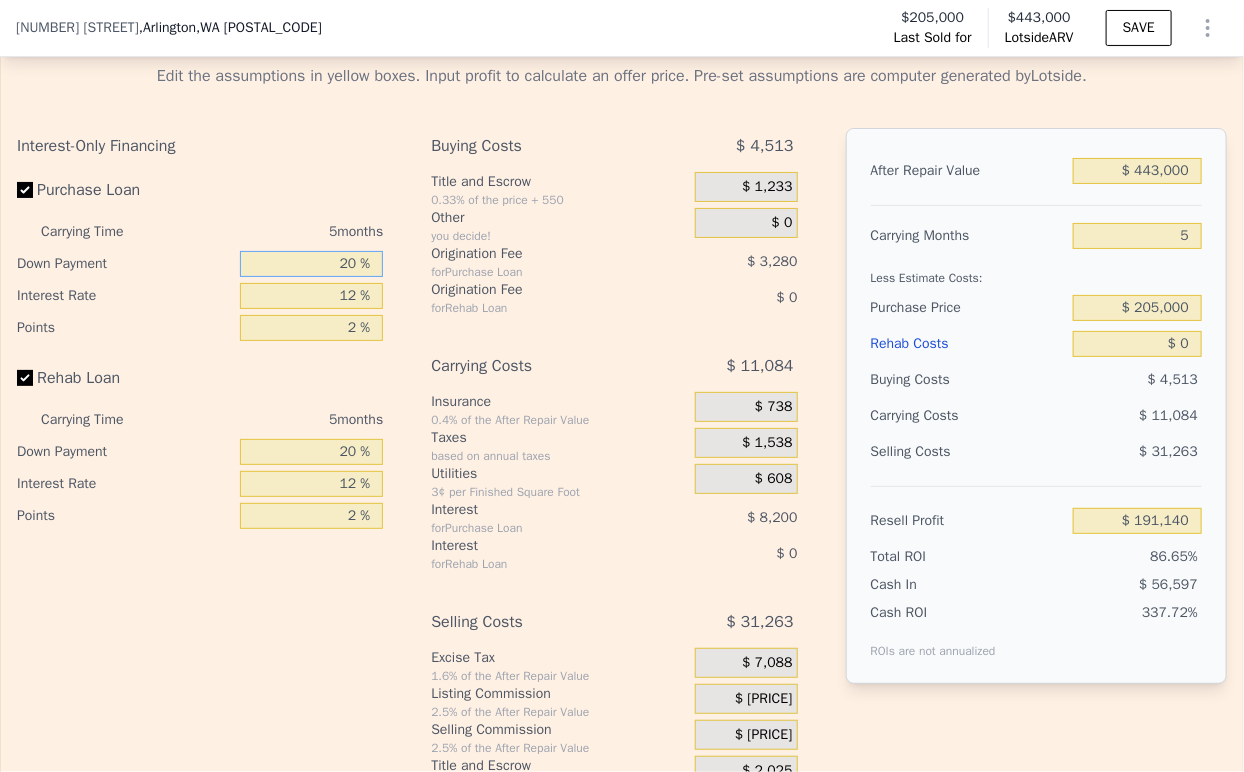 click on "20 %" at bounding box center [311, 264] 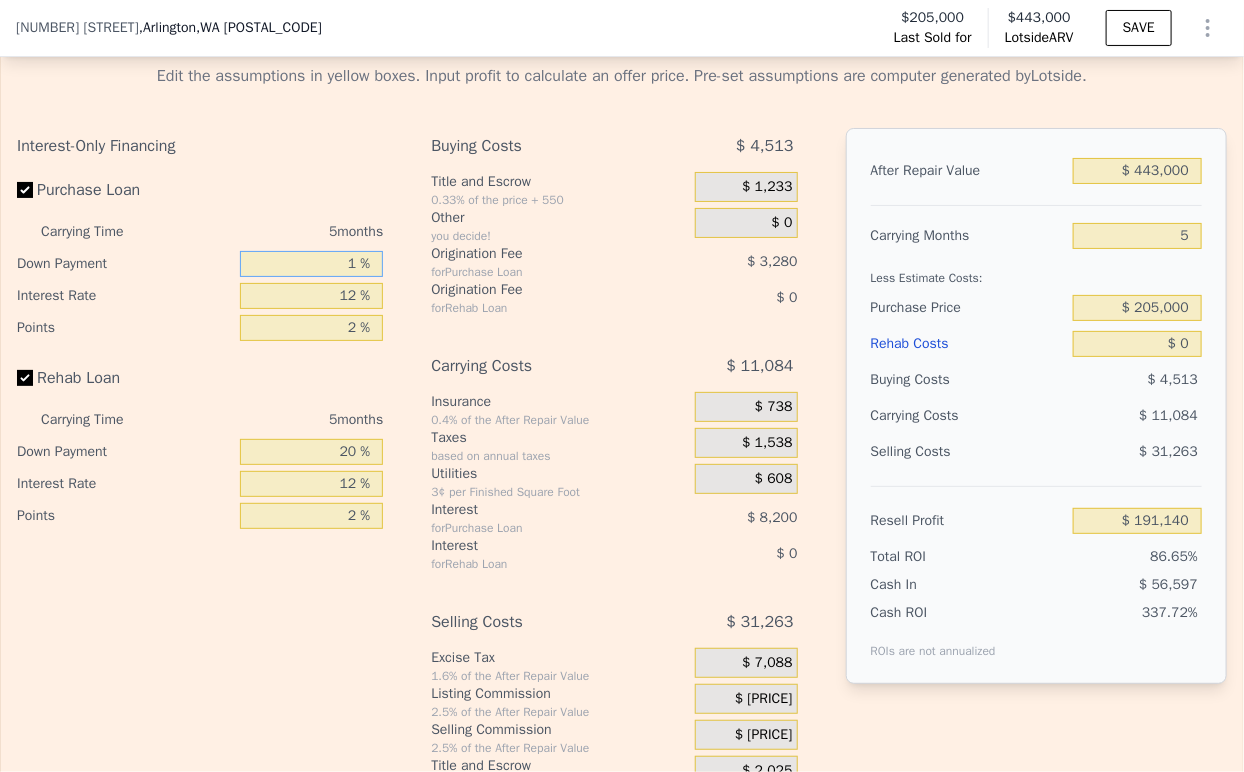 type on "10 %" 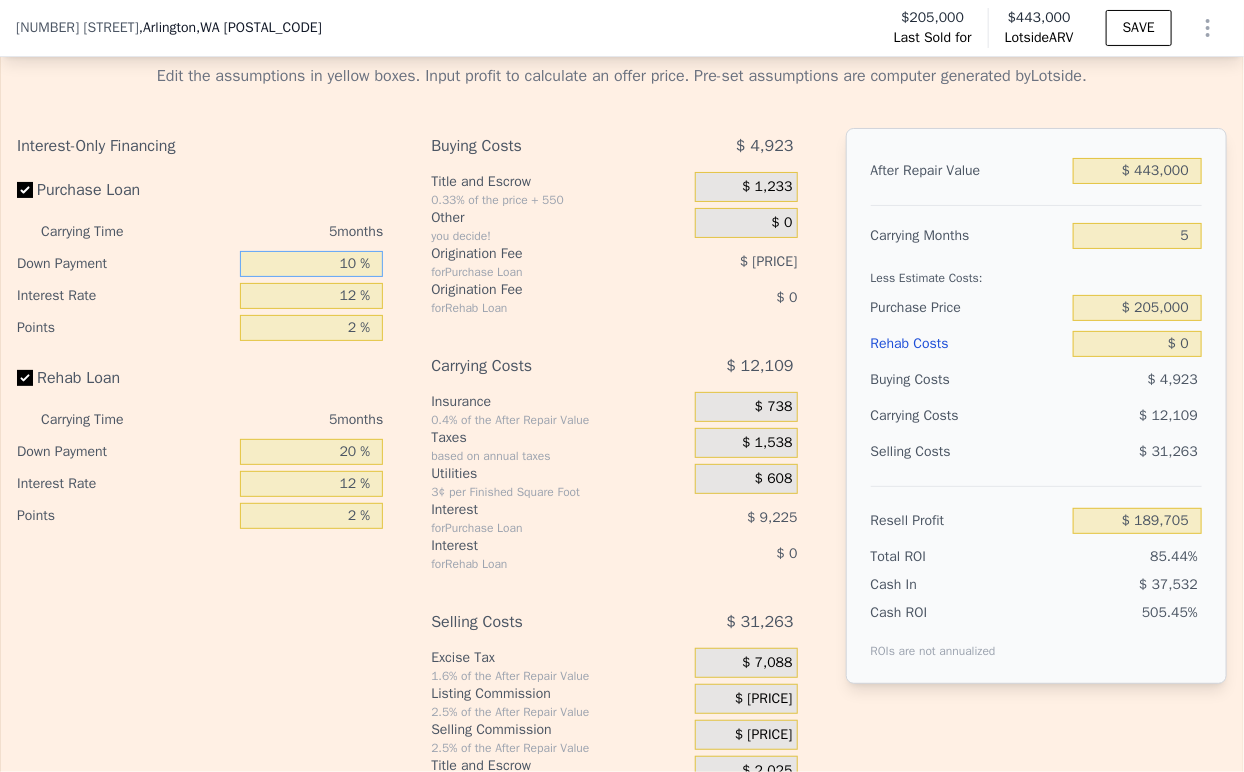 type on "$ 189,705" 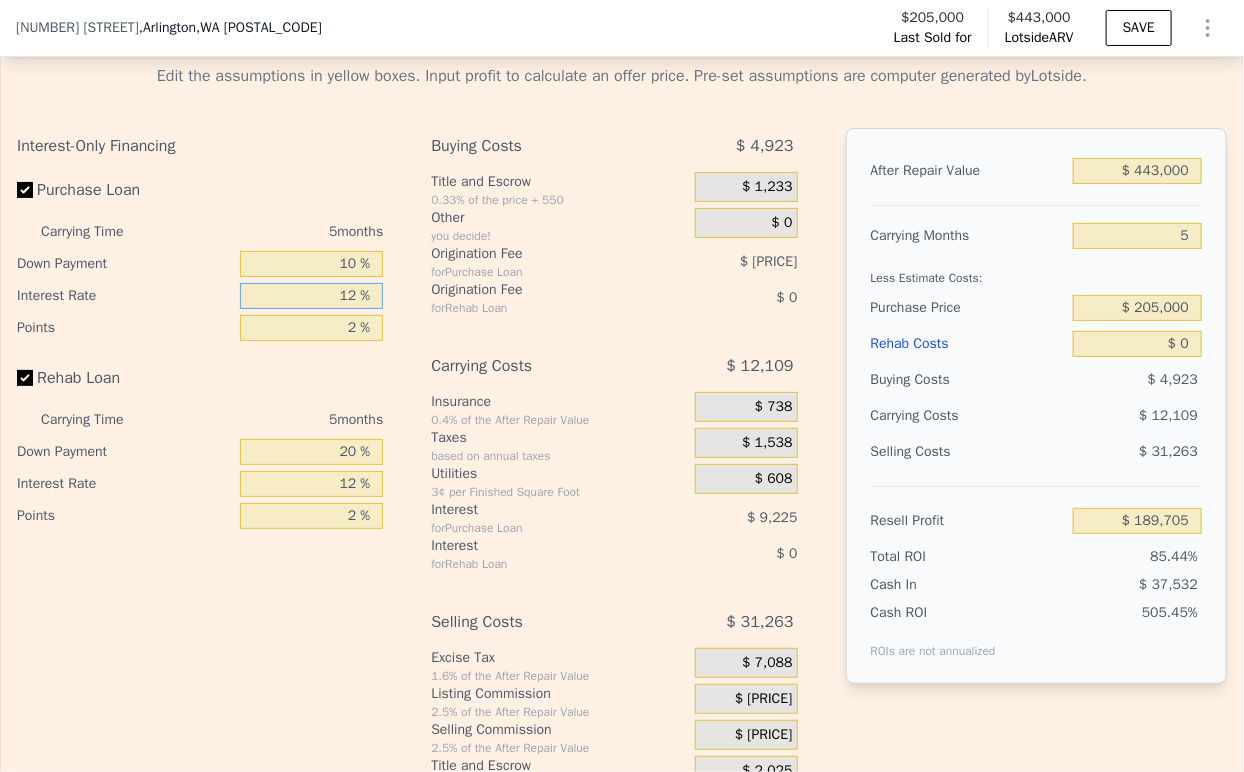 click on "12 %" at bounding box center [311, 296] 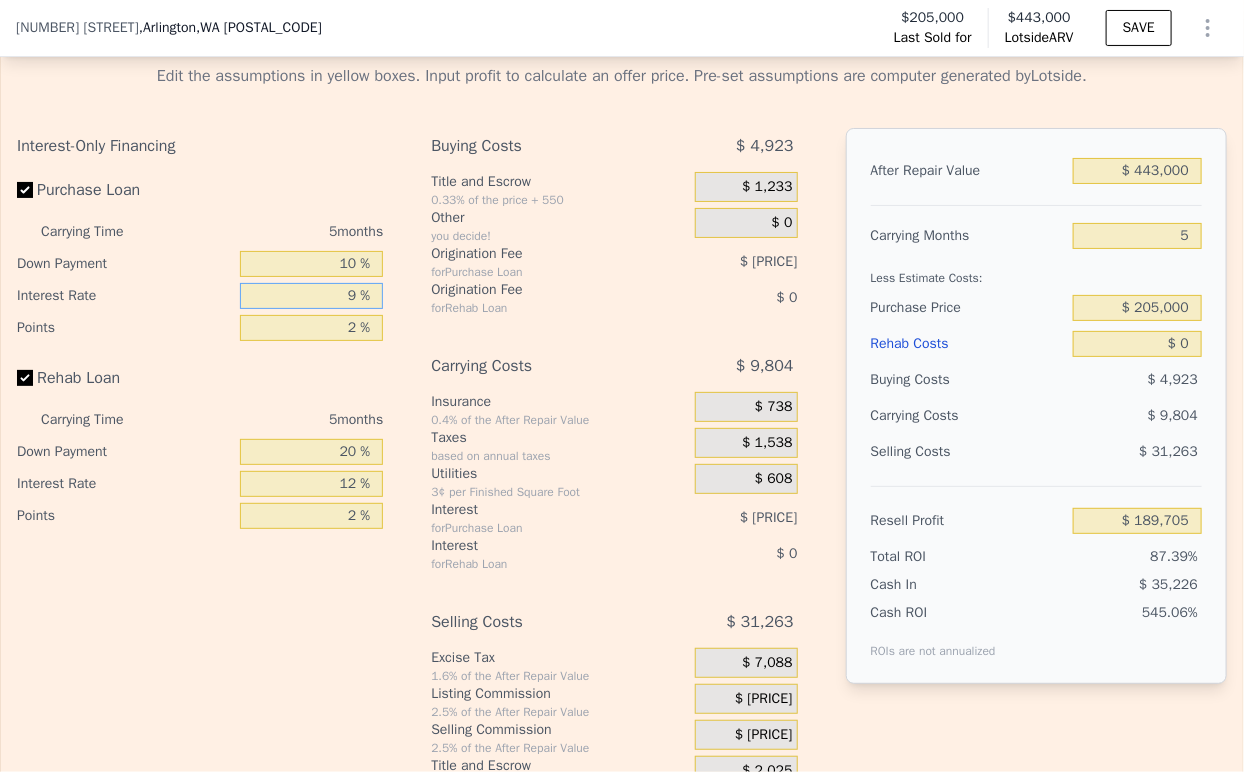 type on "$ 192,010" 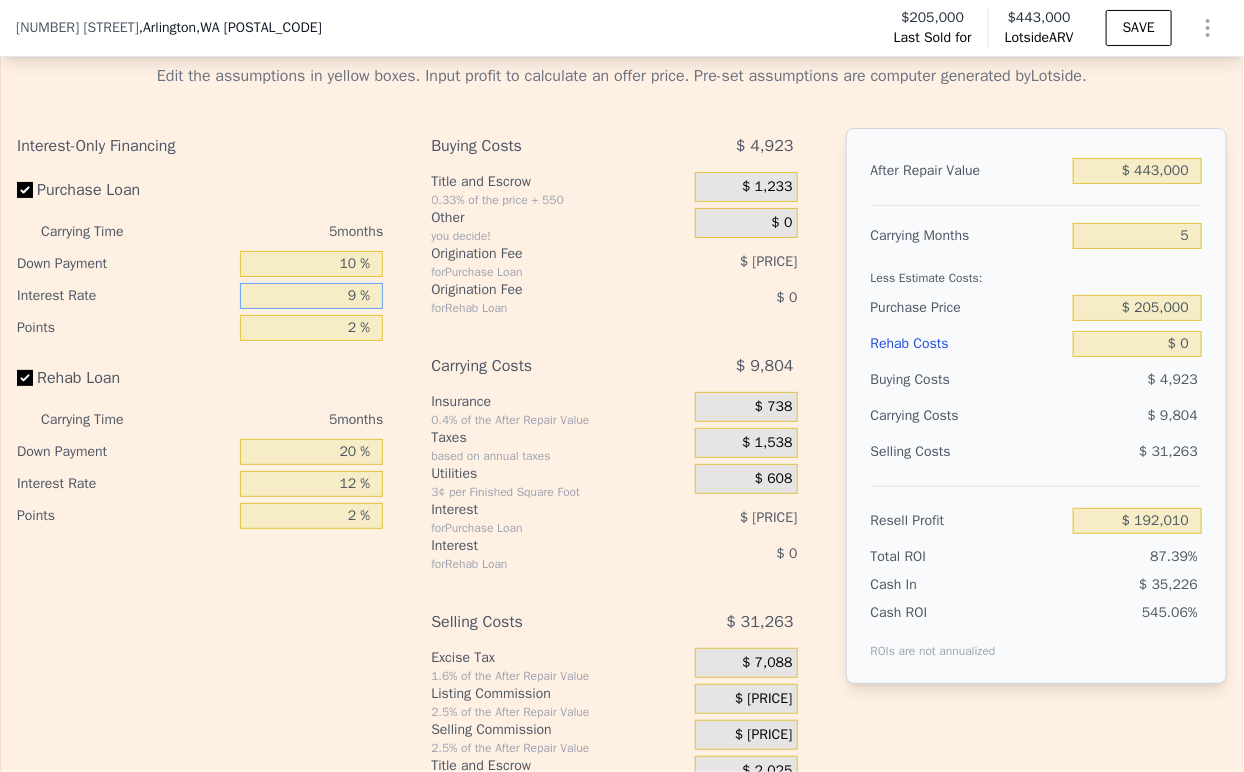 type on "9 %" 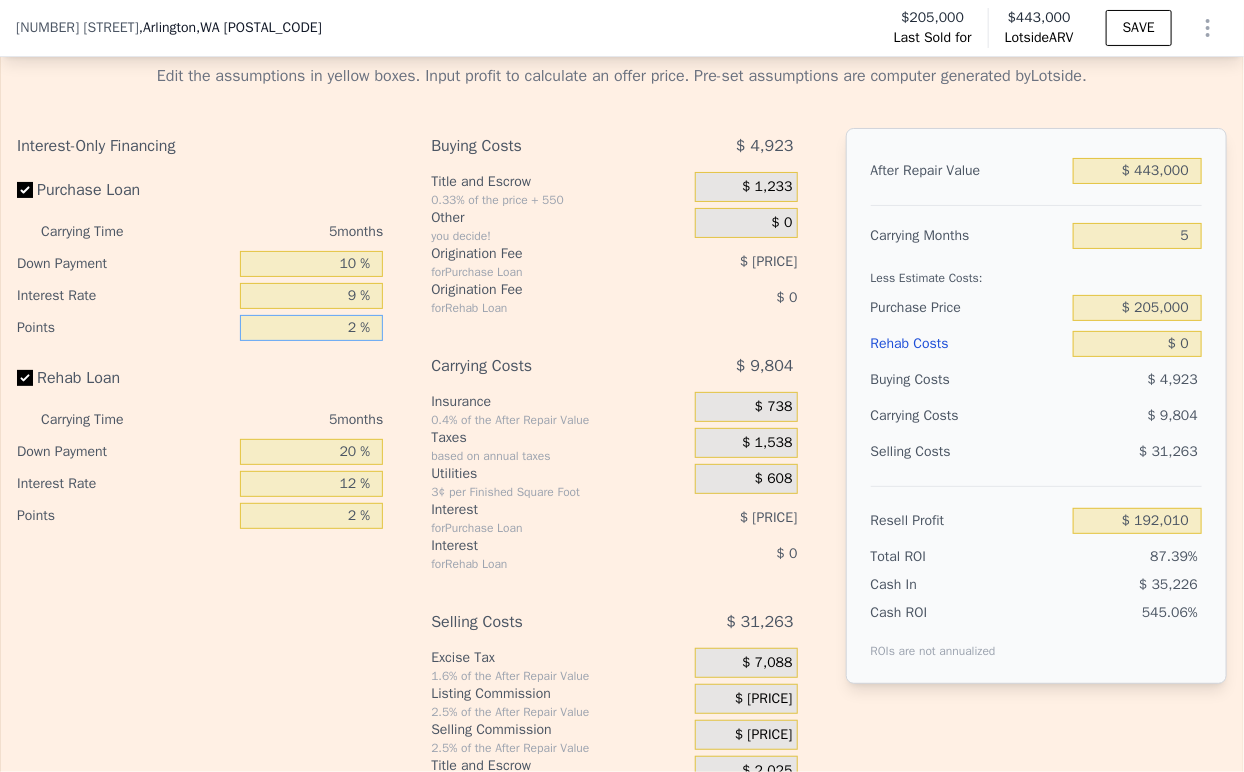 click on "2 %" at bounding box center (311, 328) 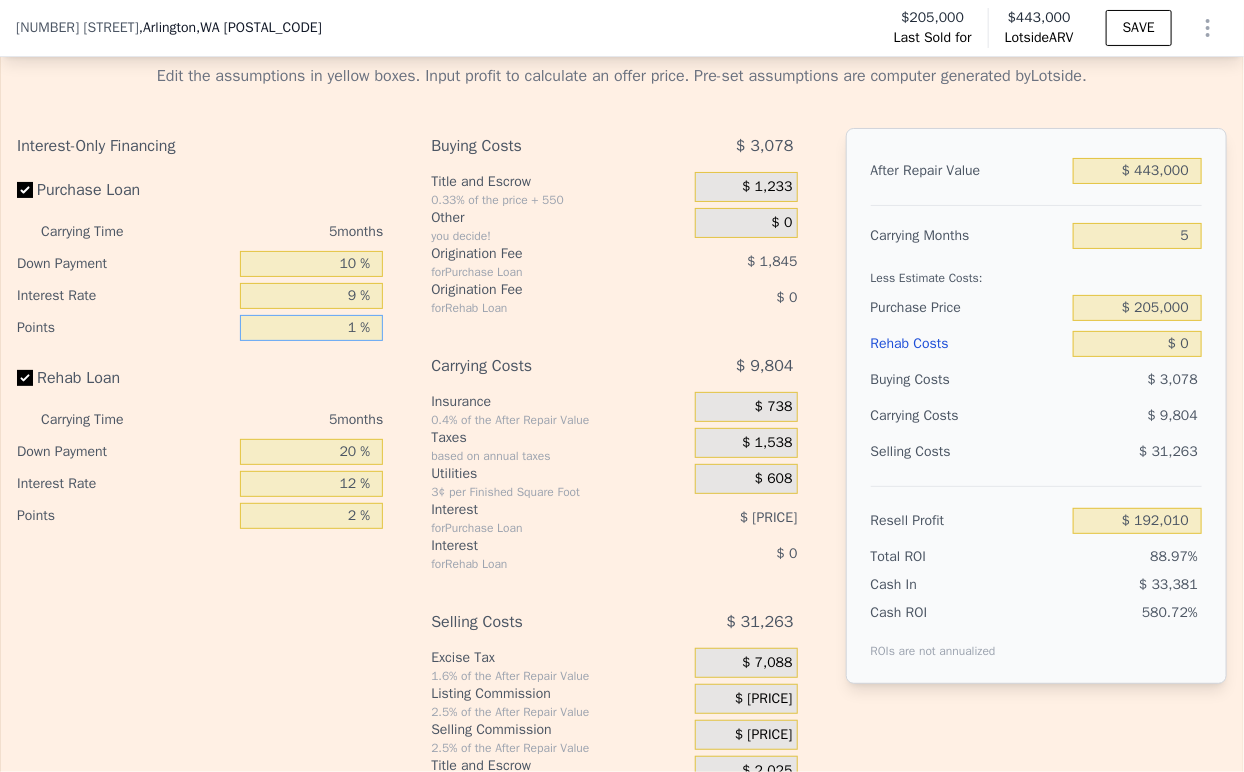 type on "$ 193,855" 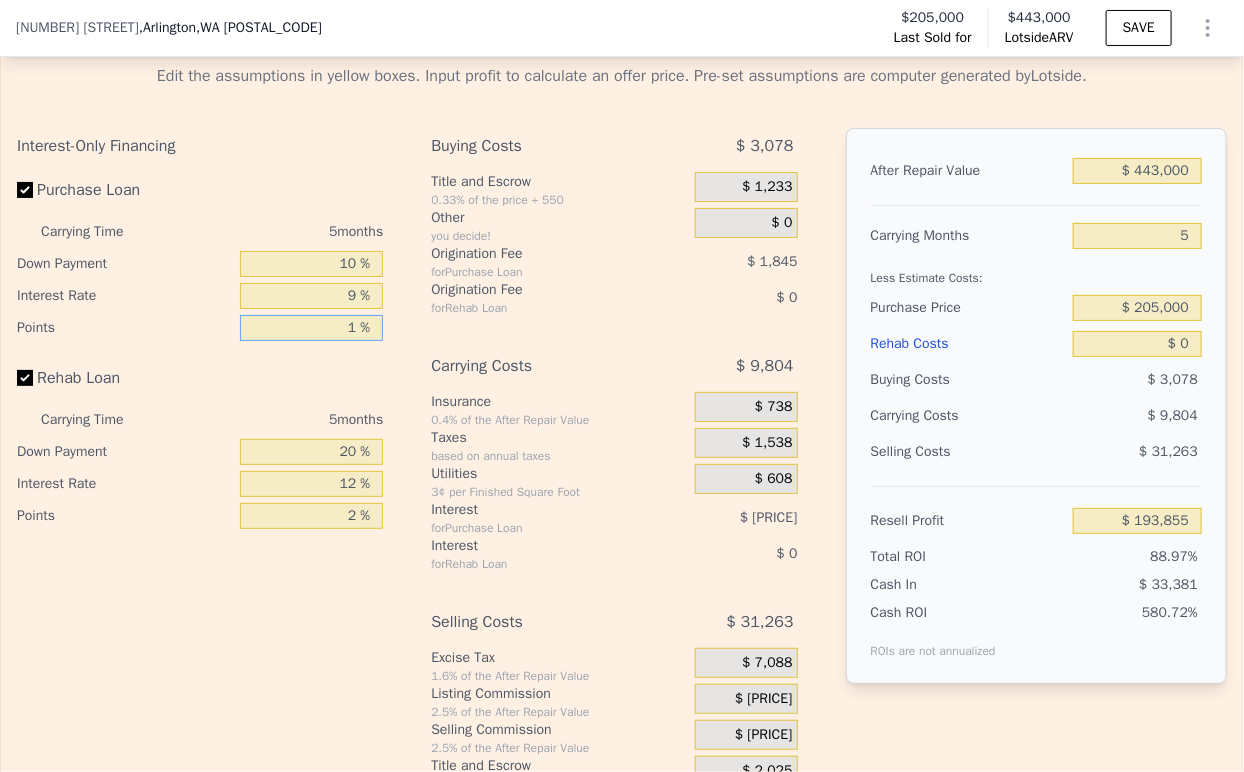 type on "10 %" 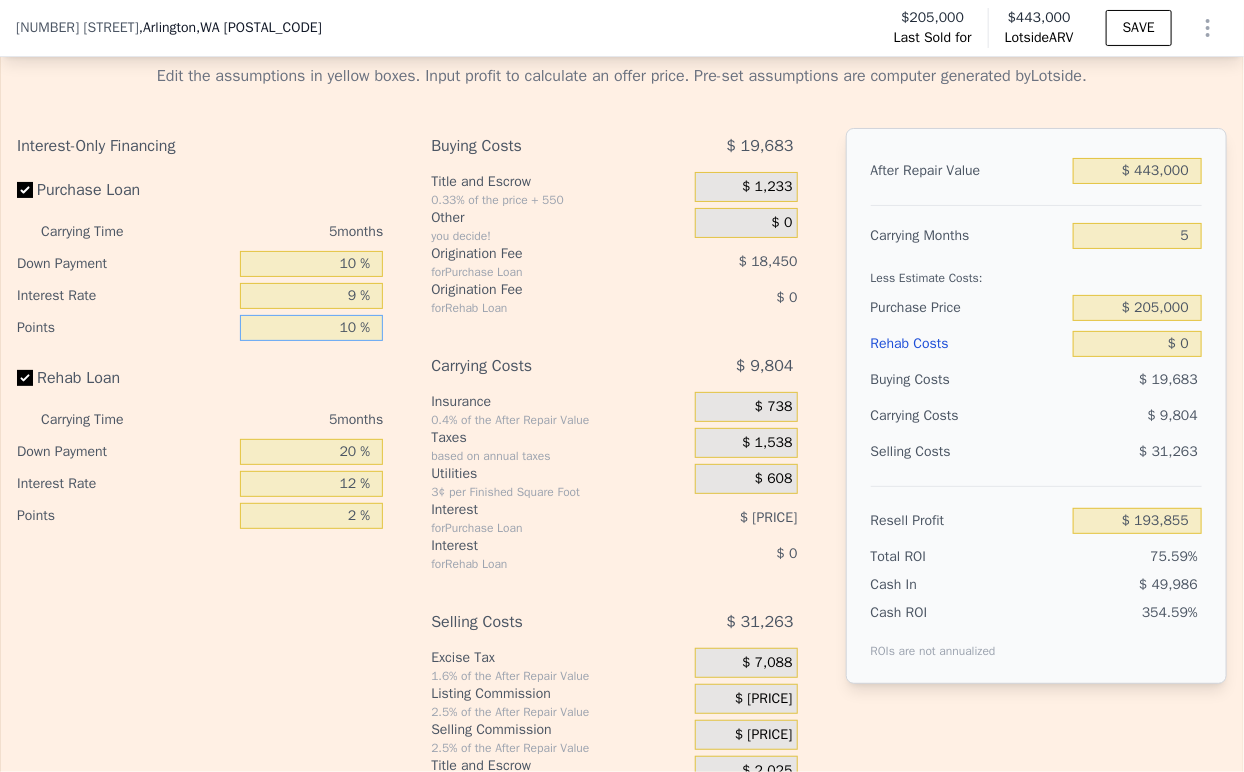 type on "$ [PRICE]" 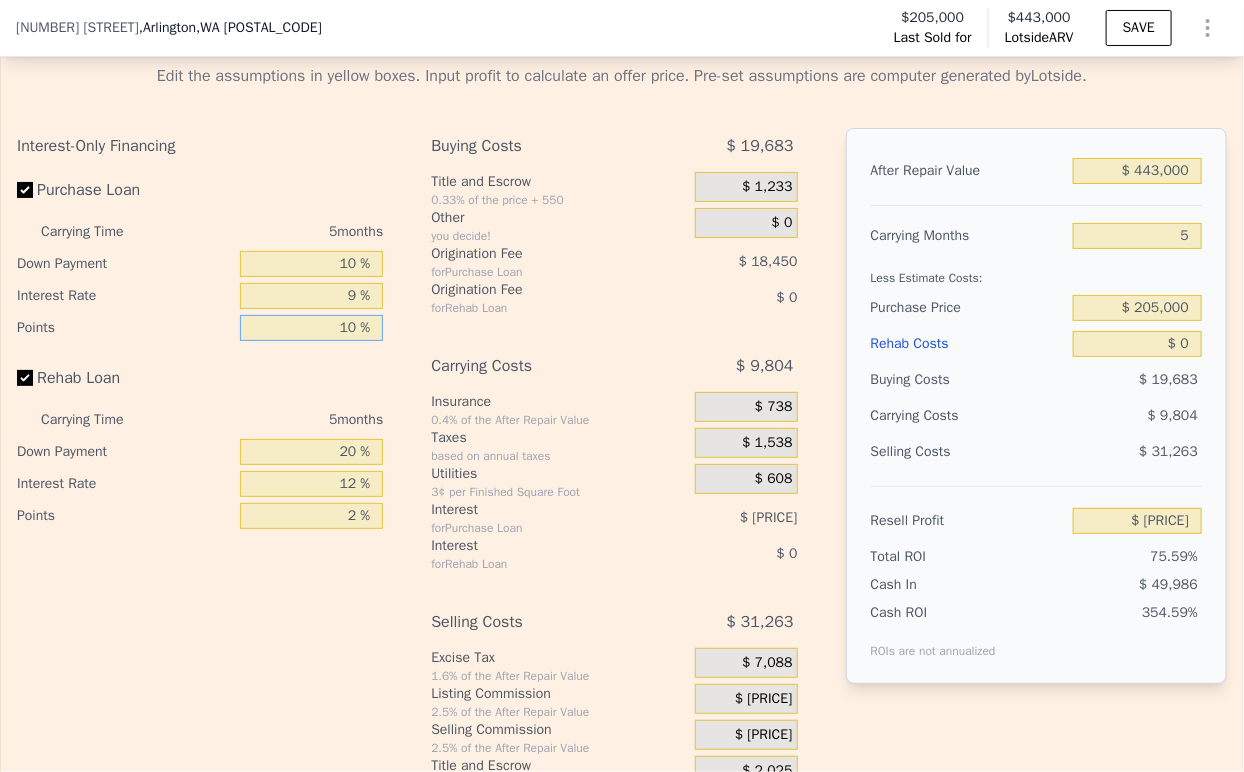 type on "10 %" 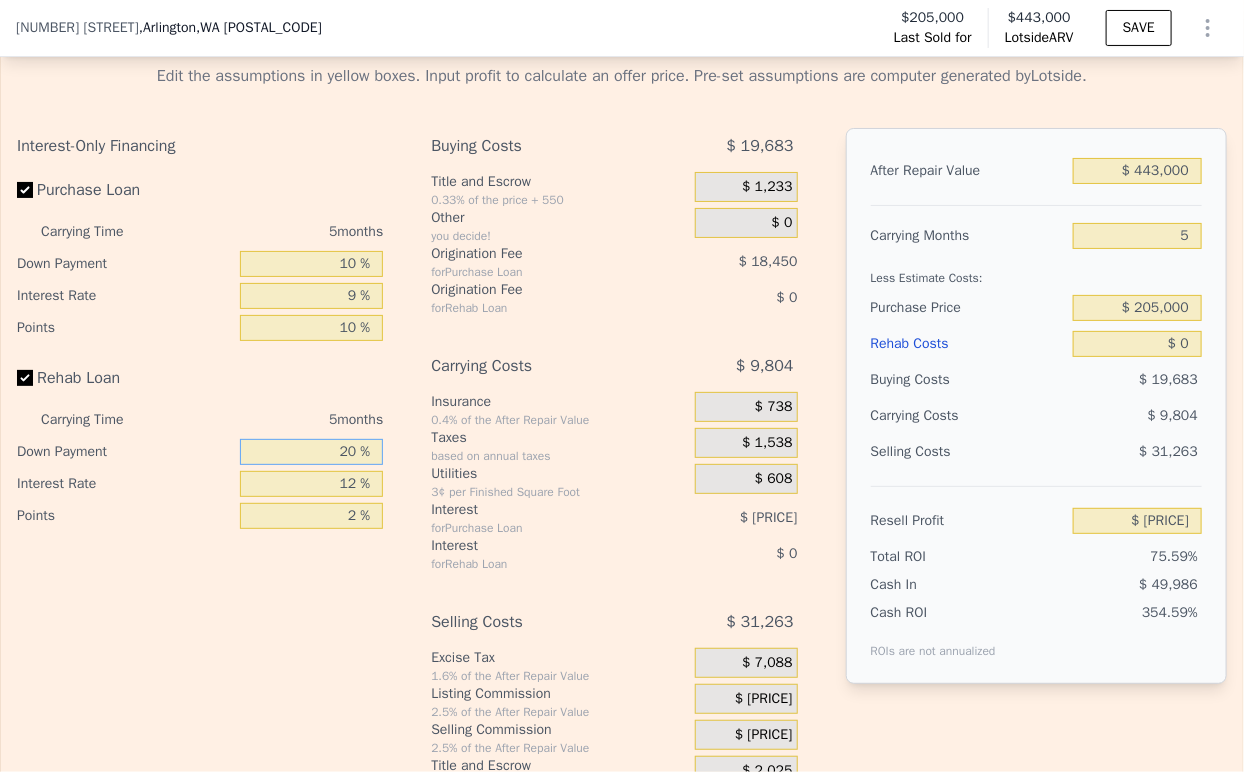 click on "20 %" at bounding box center (311, 452) 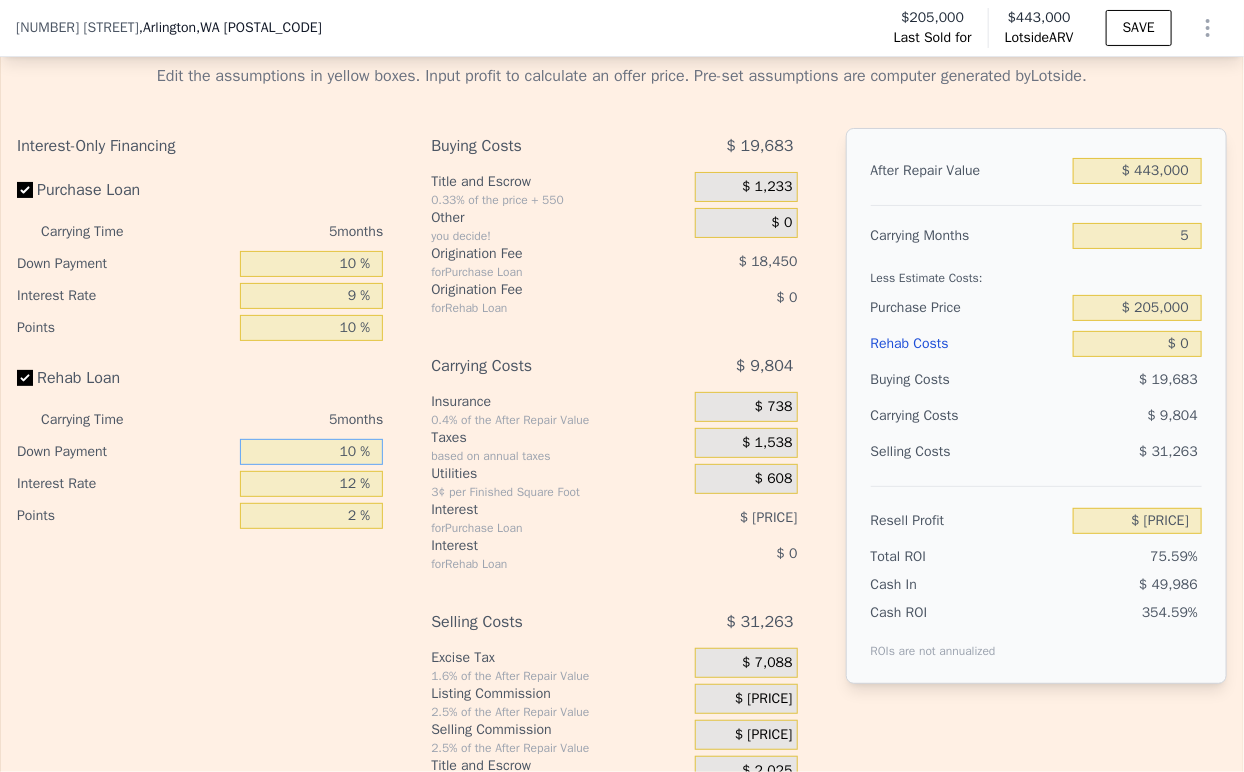 type on "10 %" 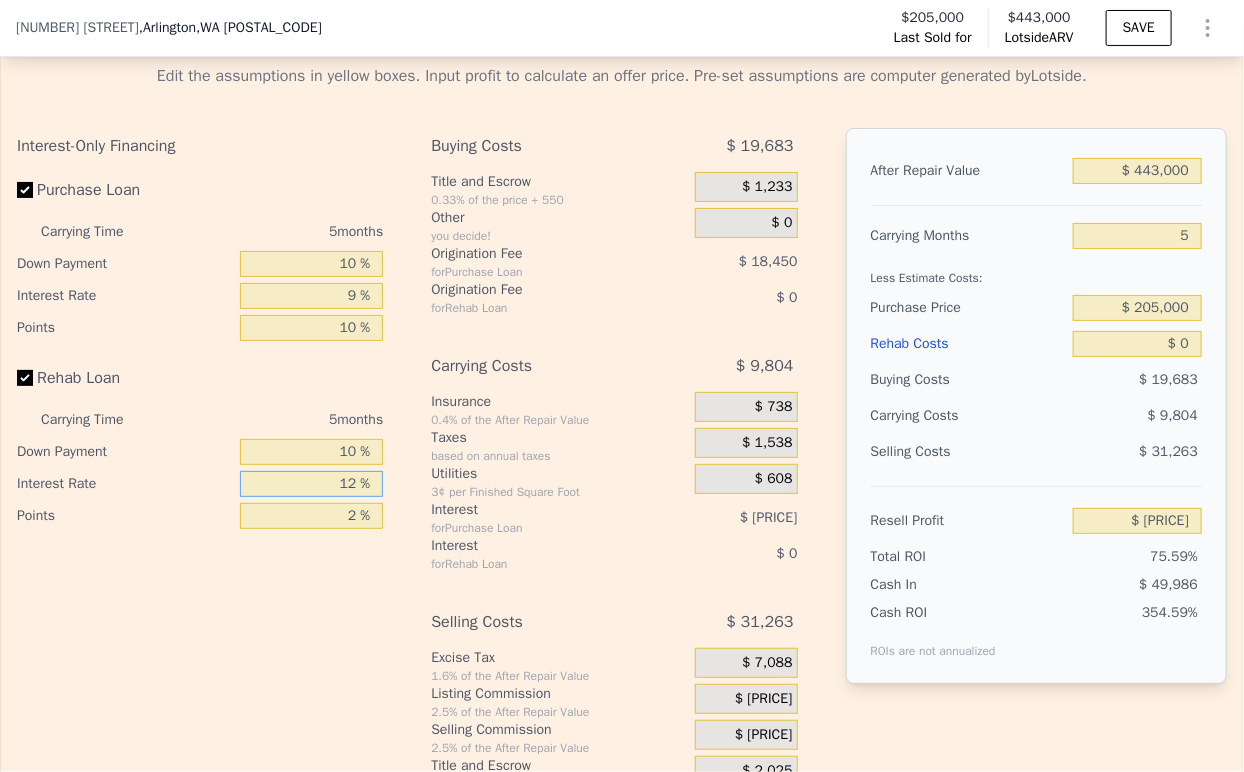 click on "12 %" at bounding box center (311, 484) 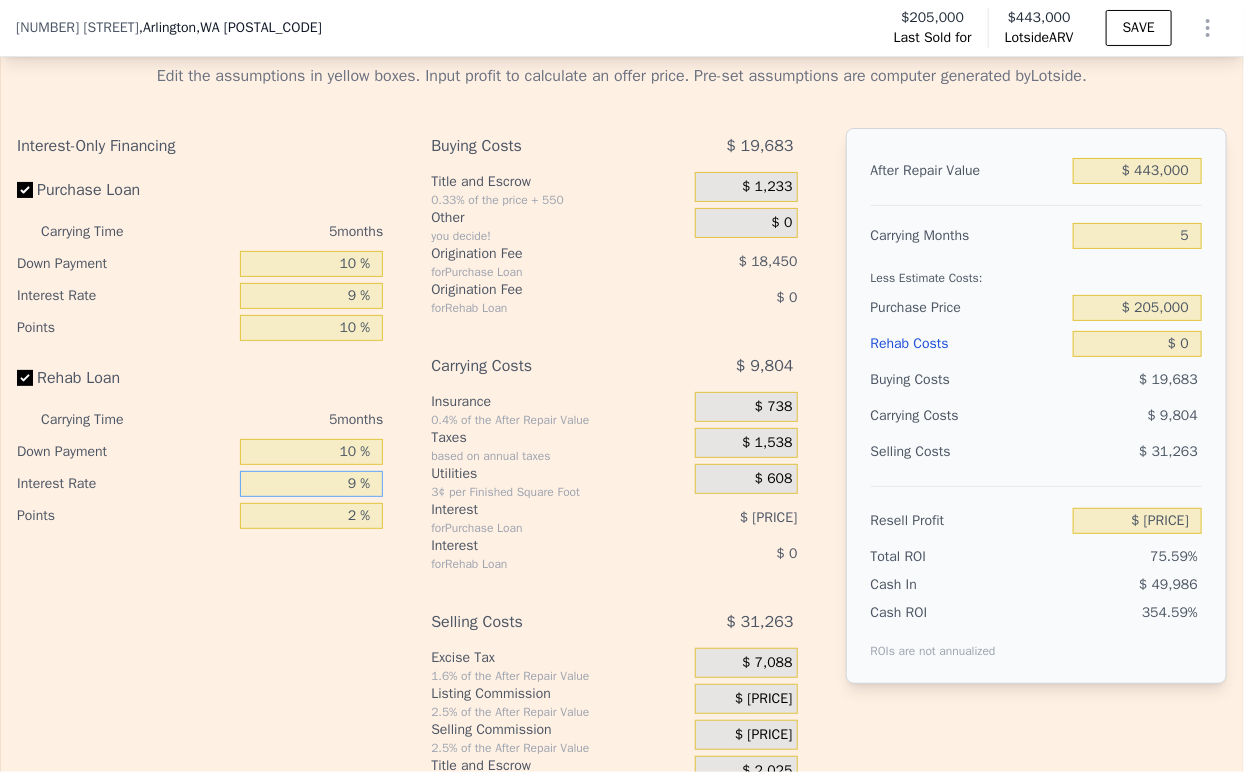 type on "9 %" 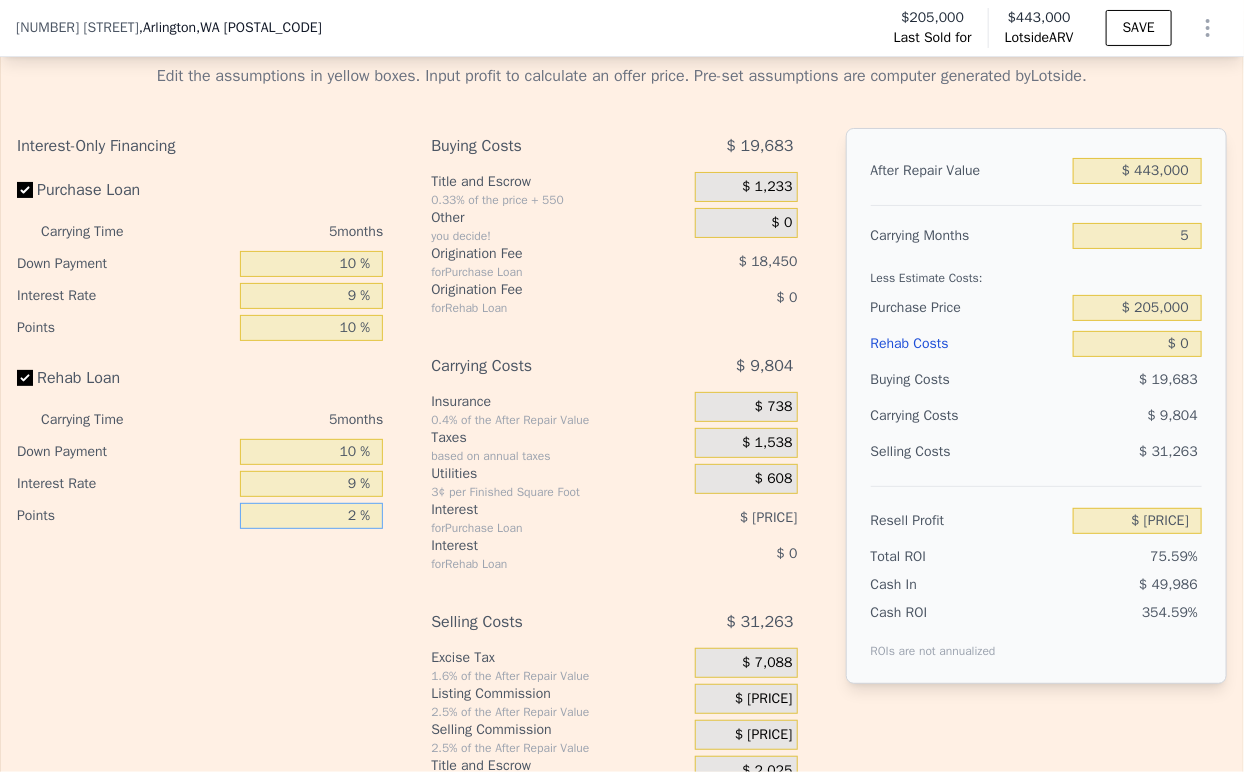 click on "2 %" at bounding box center (311, 516) 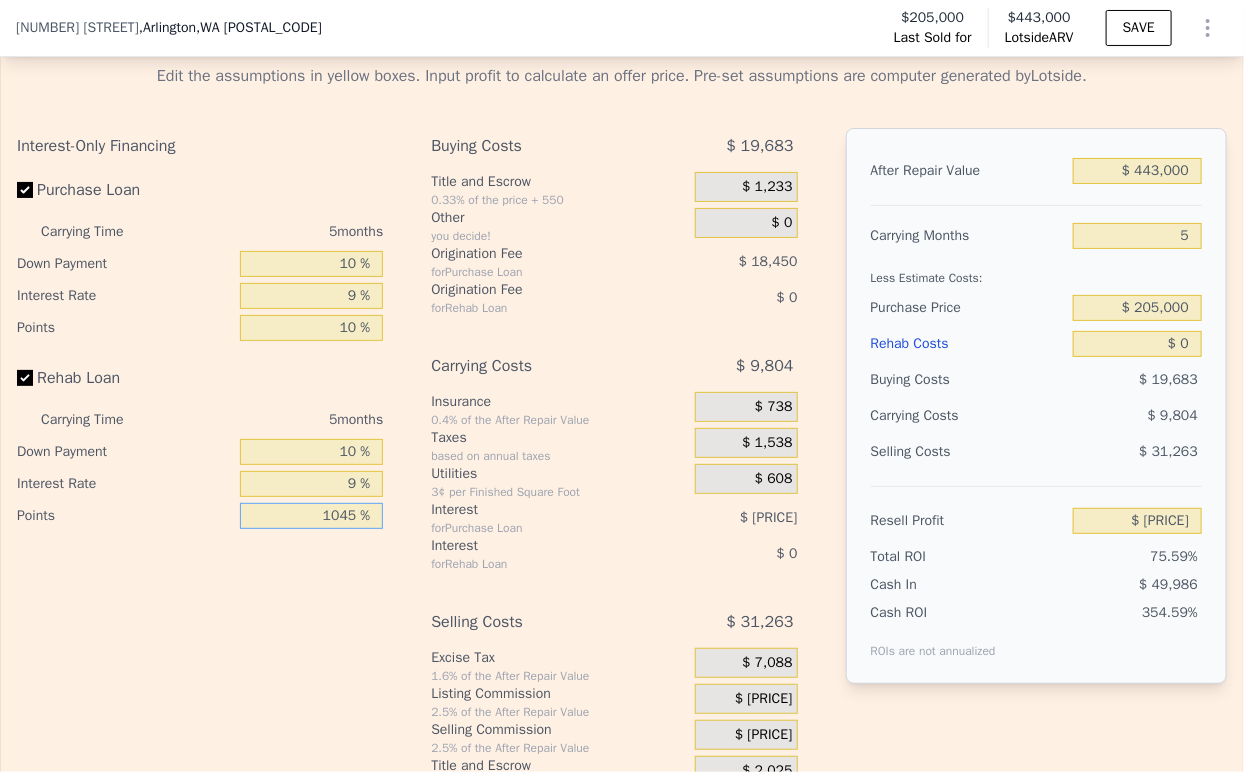 click on "1045 %" at bounding box center [311, 516] 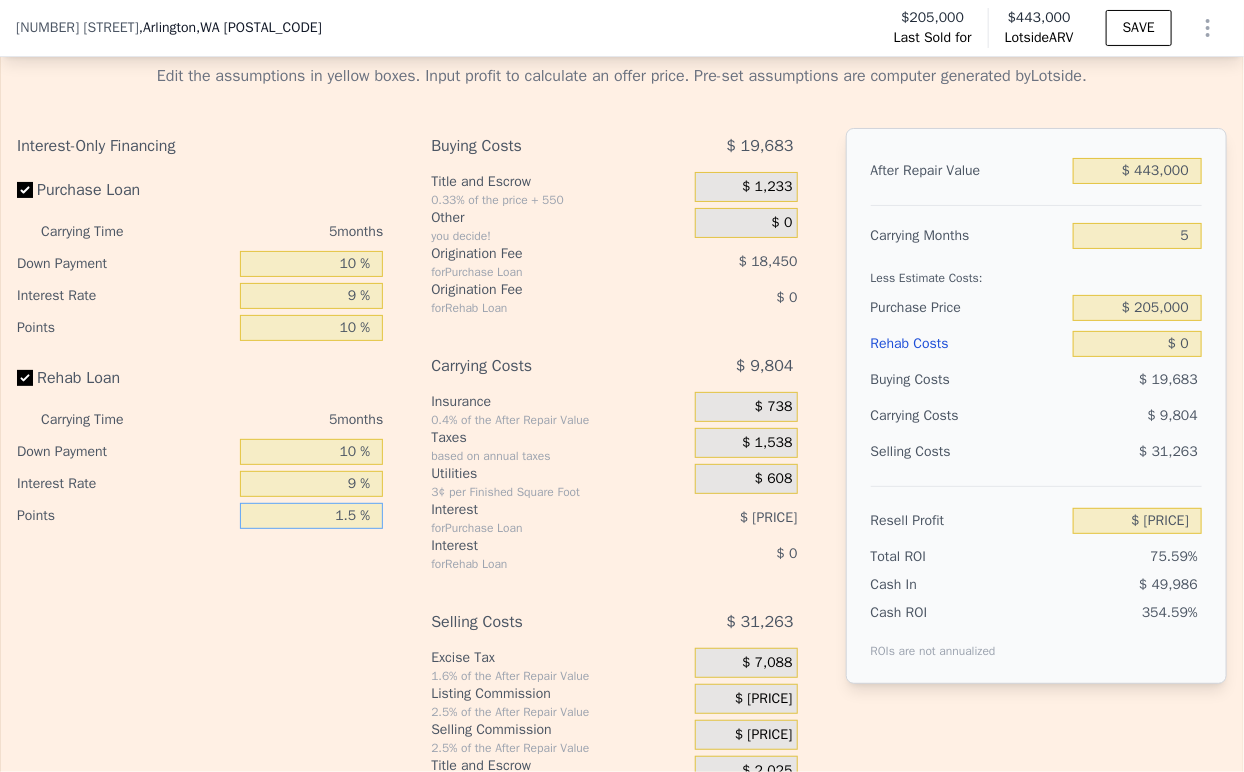 type on "1.5 %" 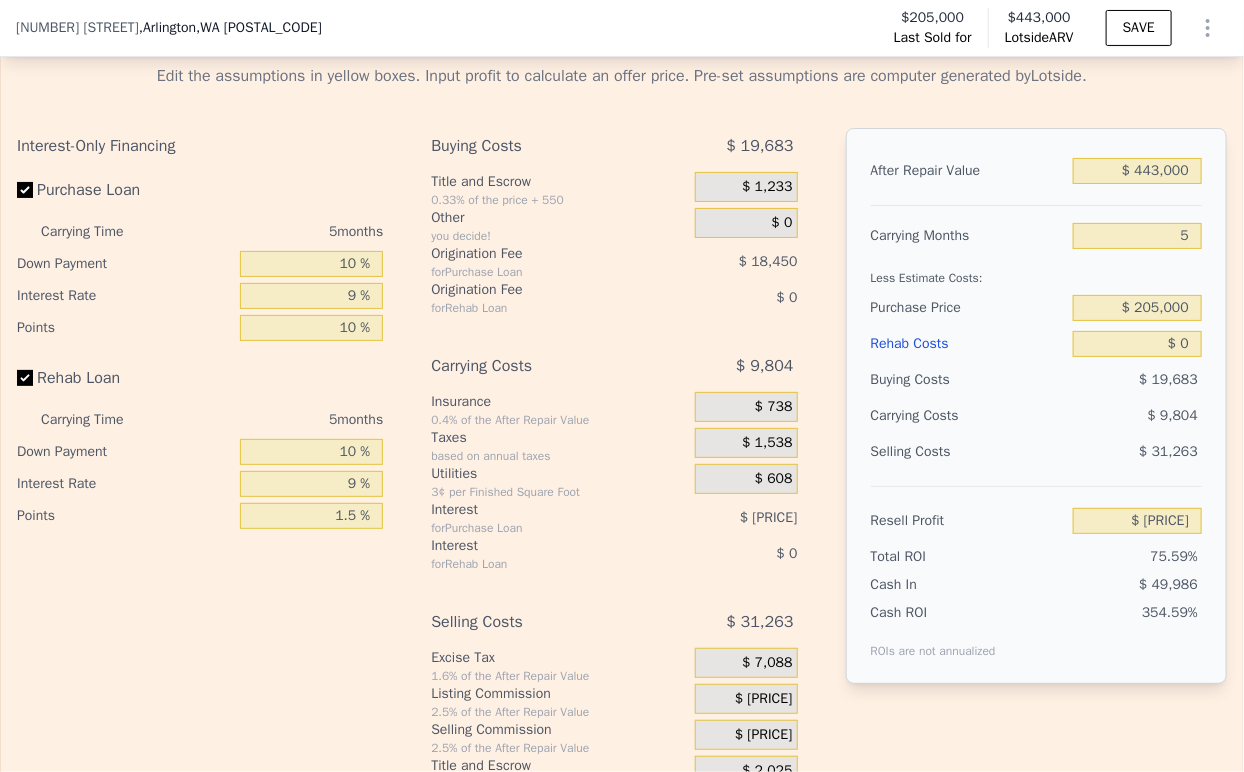 click on "$ [PRICE]" at bounding box center [746, 699] 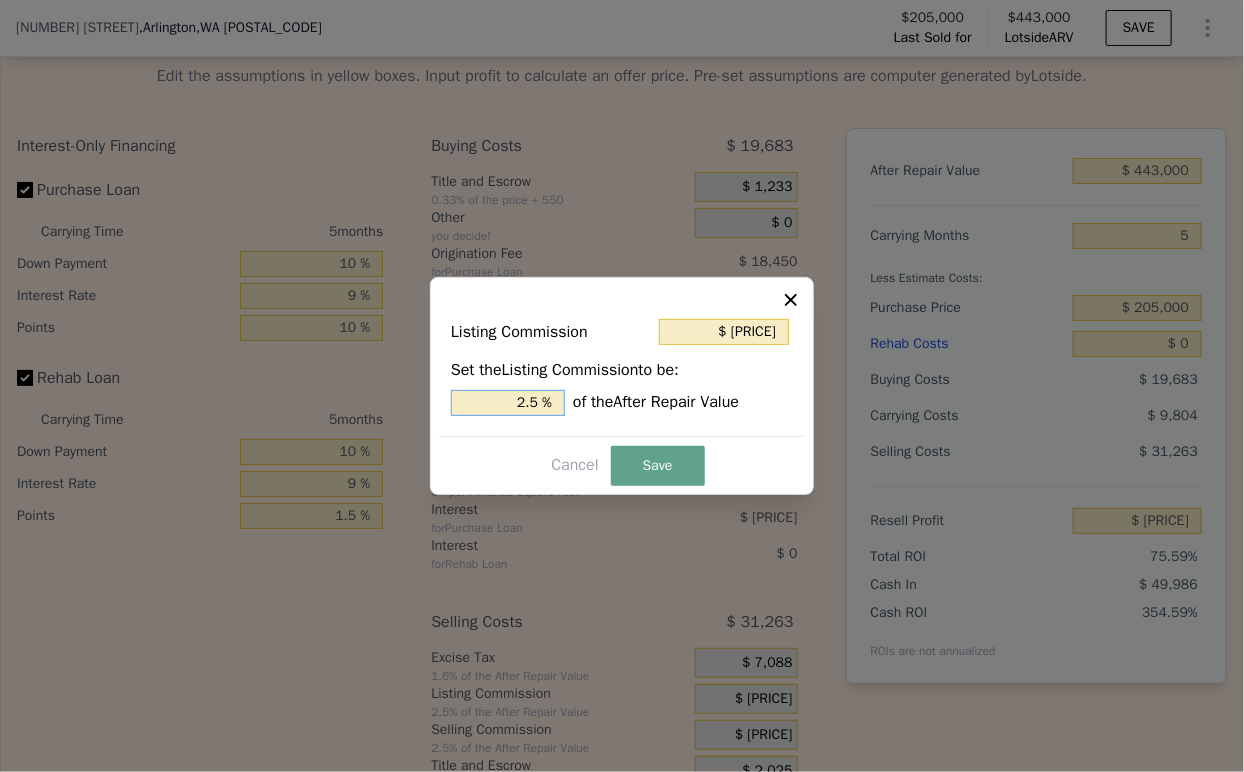 type on "$ 6,645" 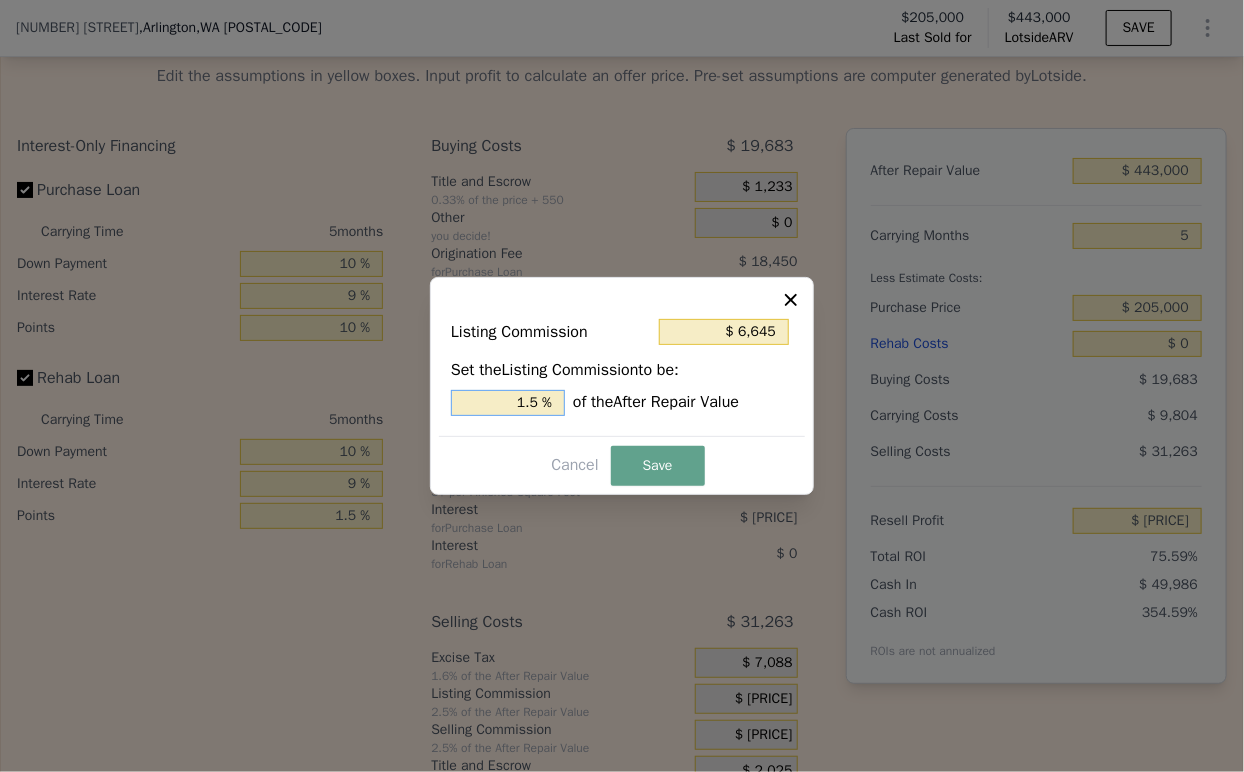drag, startPoint x: 523, startPoint y: 406, endPoint x: 512, endPoint y: 406, distance: 11 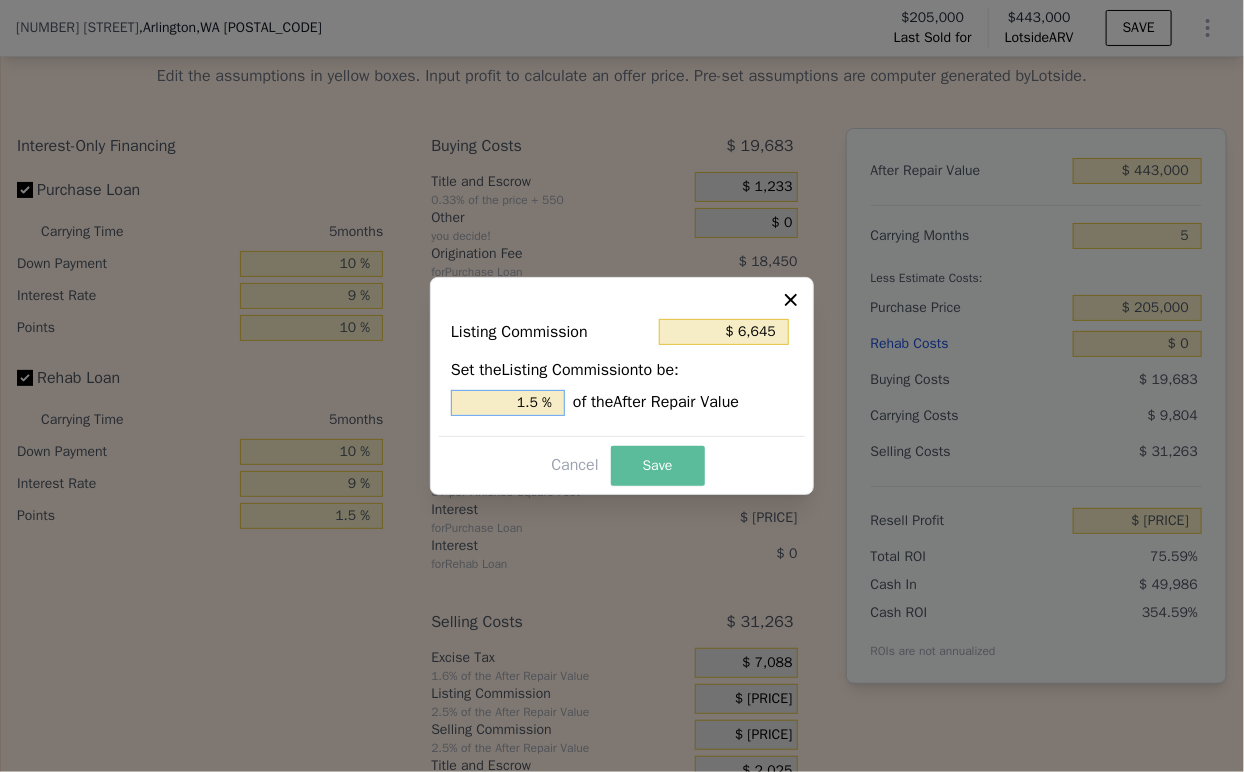 type on "1.5 %" 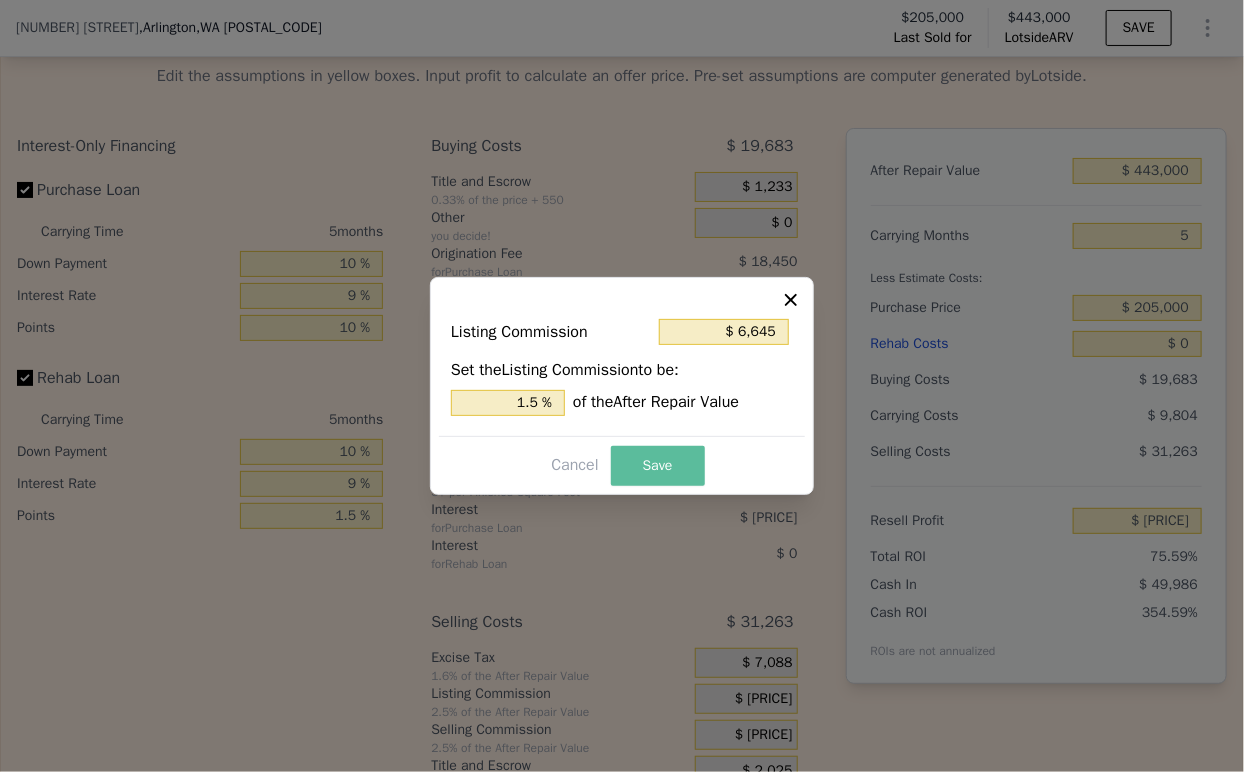 click on "Save" at bounding box center [658, 466] 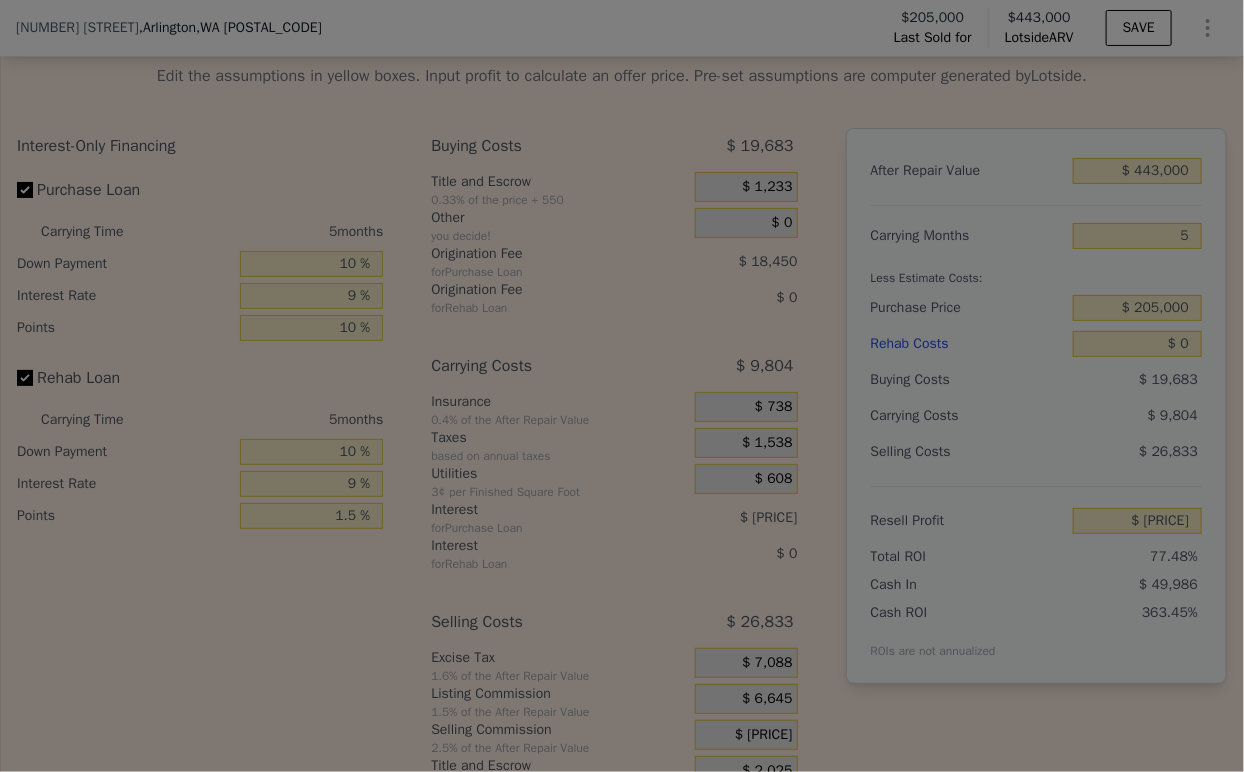 type on "$ 181,680" 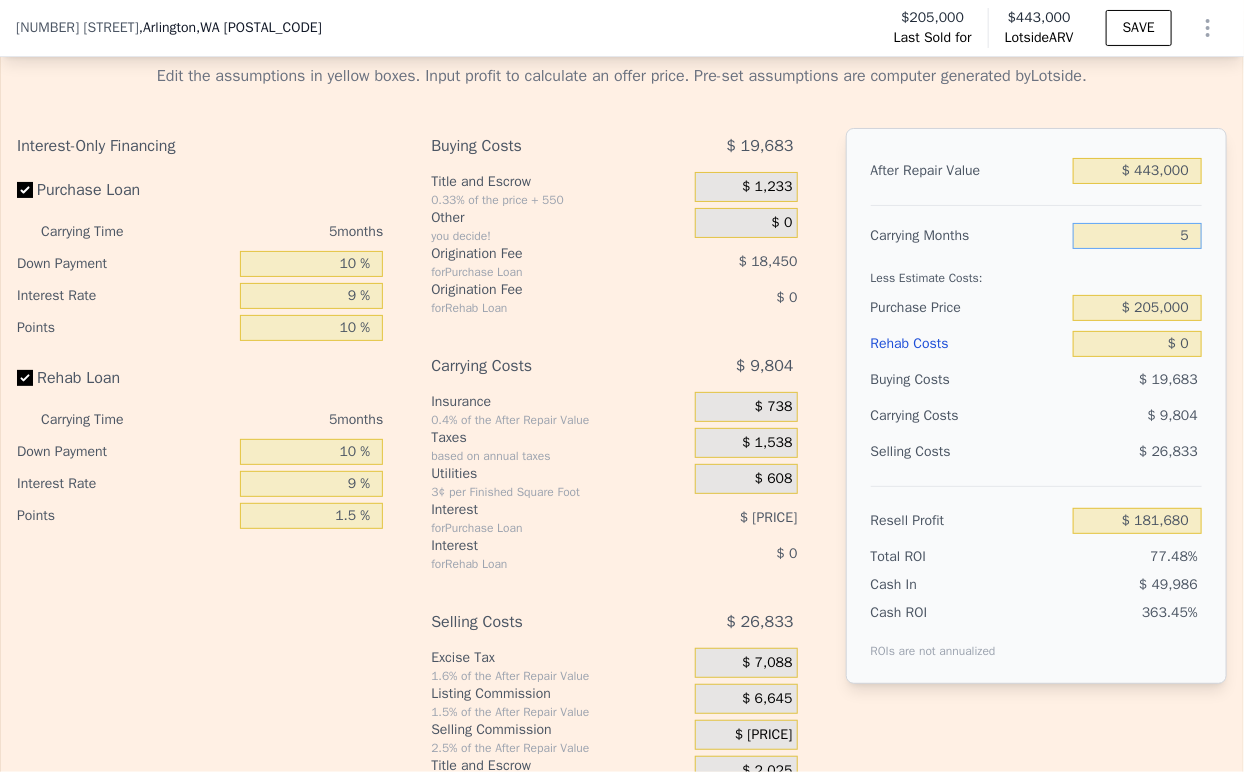 drag, startPoint x: 1172, startPoint y: 259, endPoint x: 1154, endPoint y: 261, distance: 18.110771 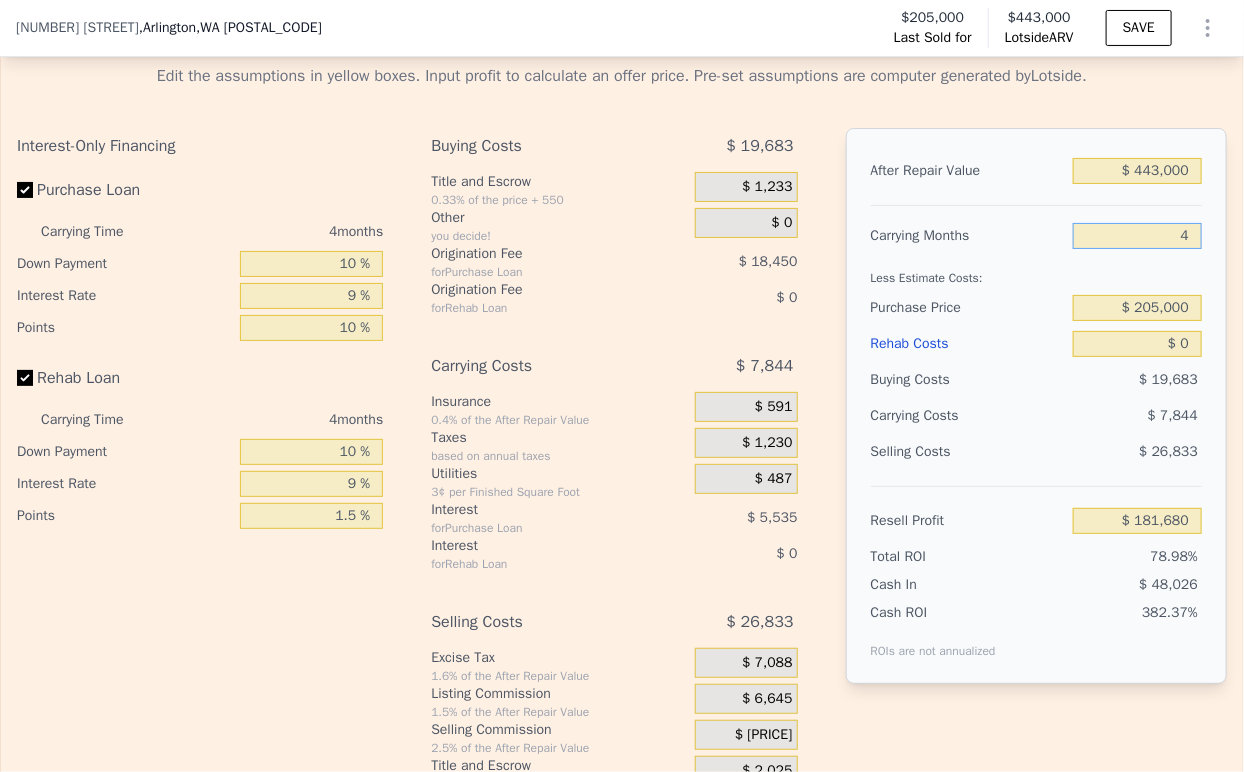 type on "$ 183,640" 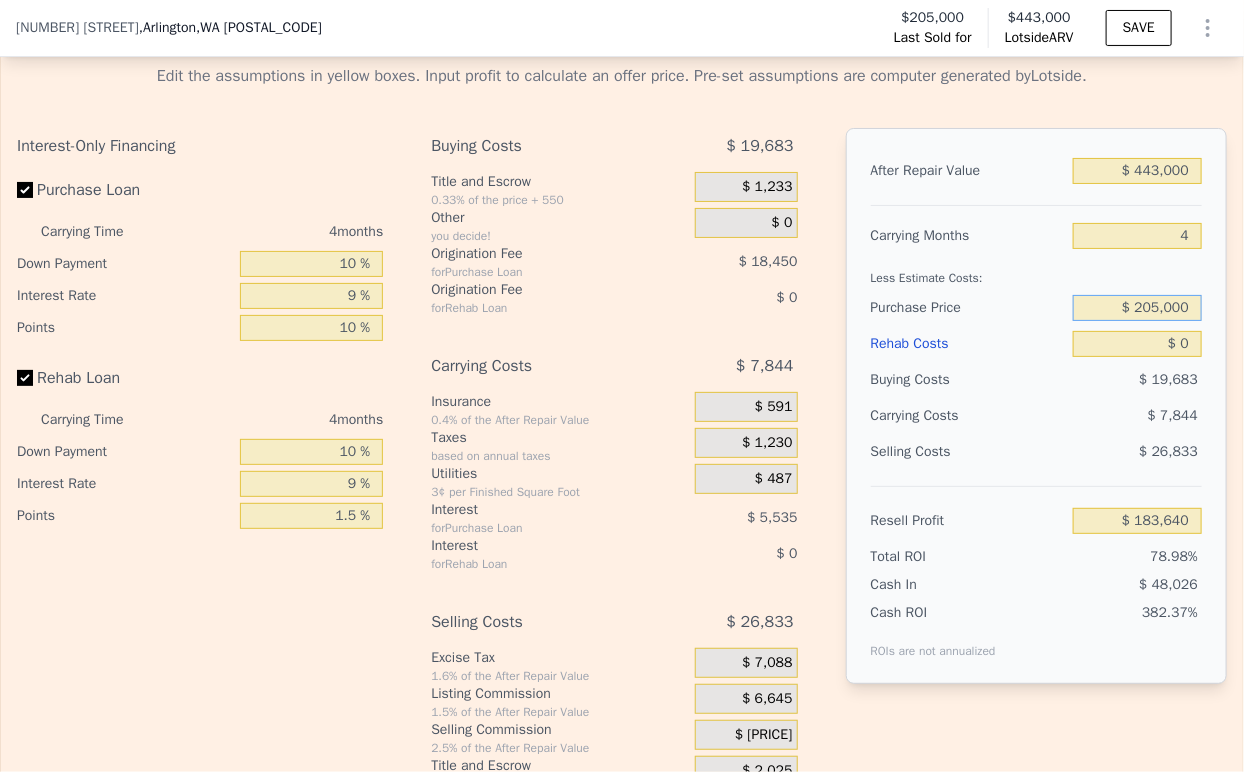 click on "$ 205,000" at bounding box center (1137, 308) 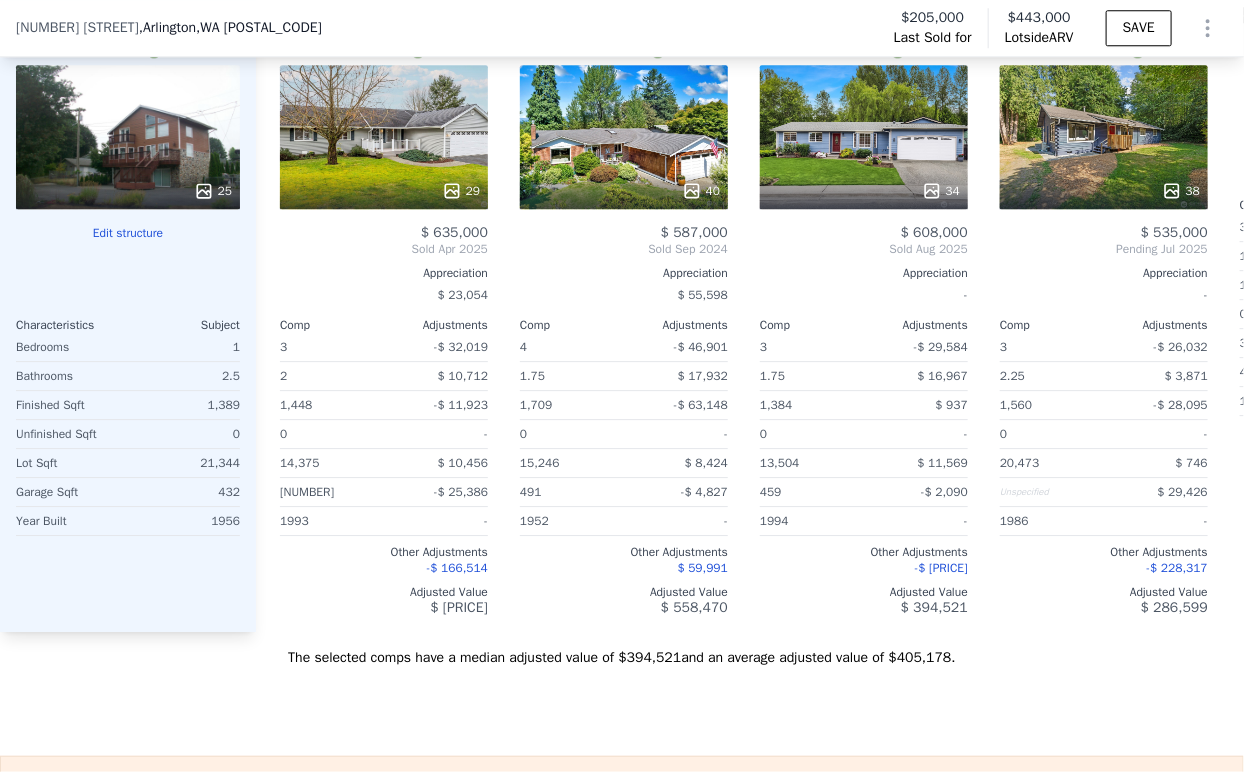 scroll, scrollTop: 2004, scrollLeft: 0, axis: vertical 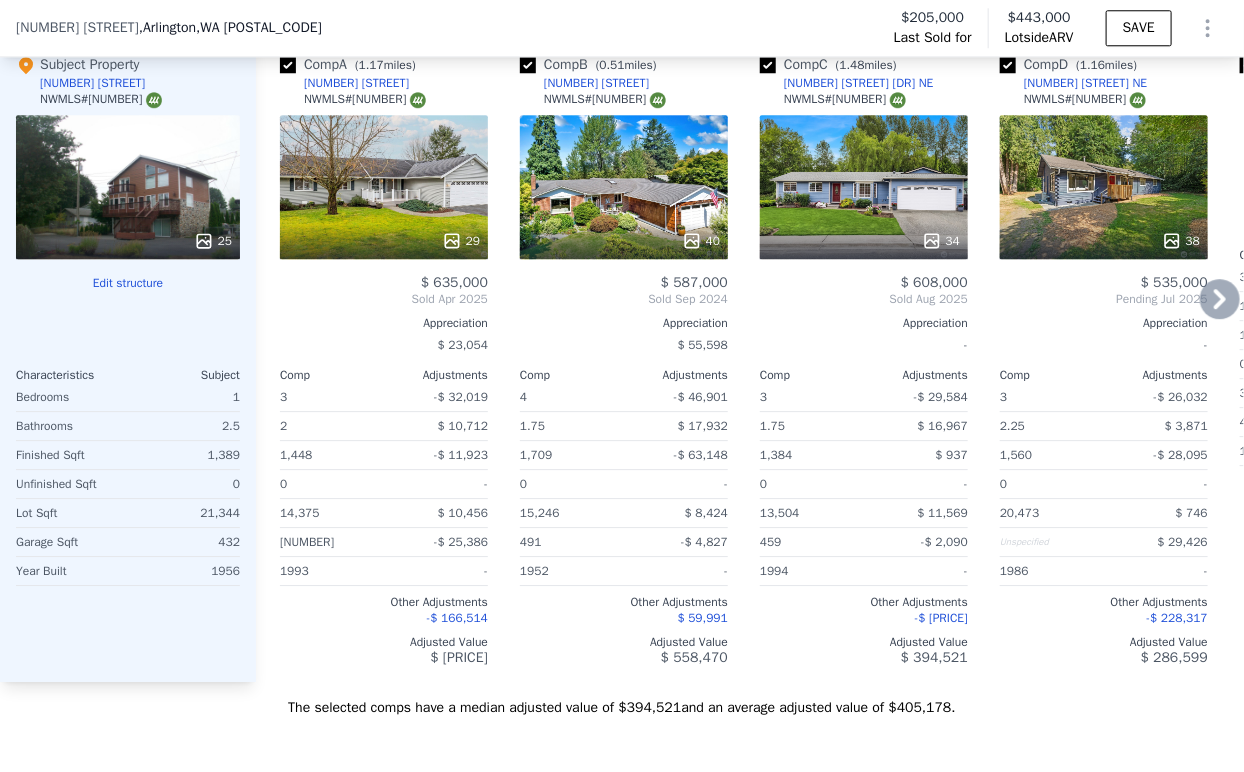 click 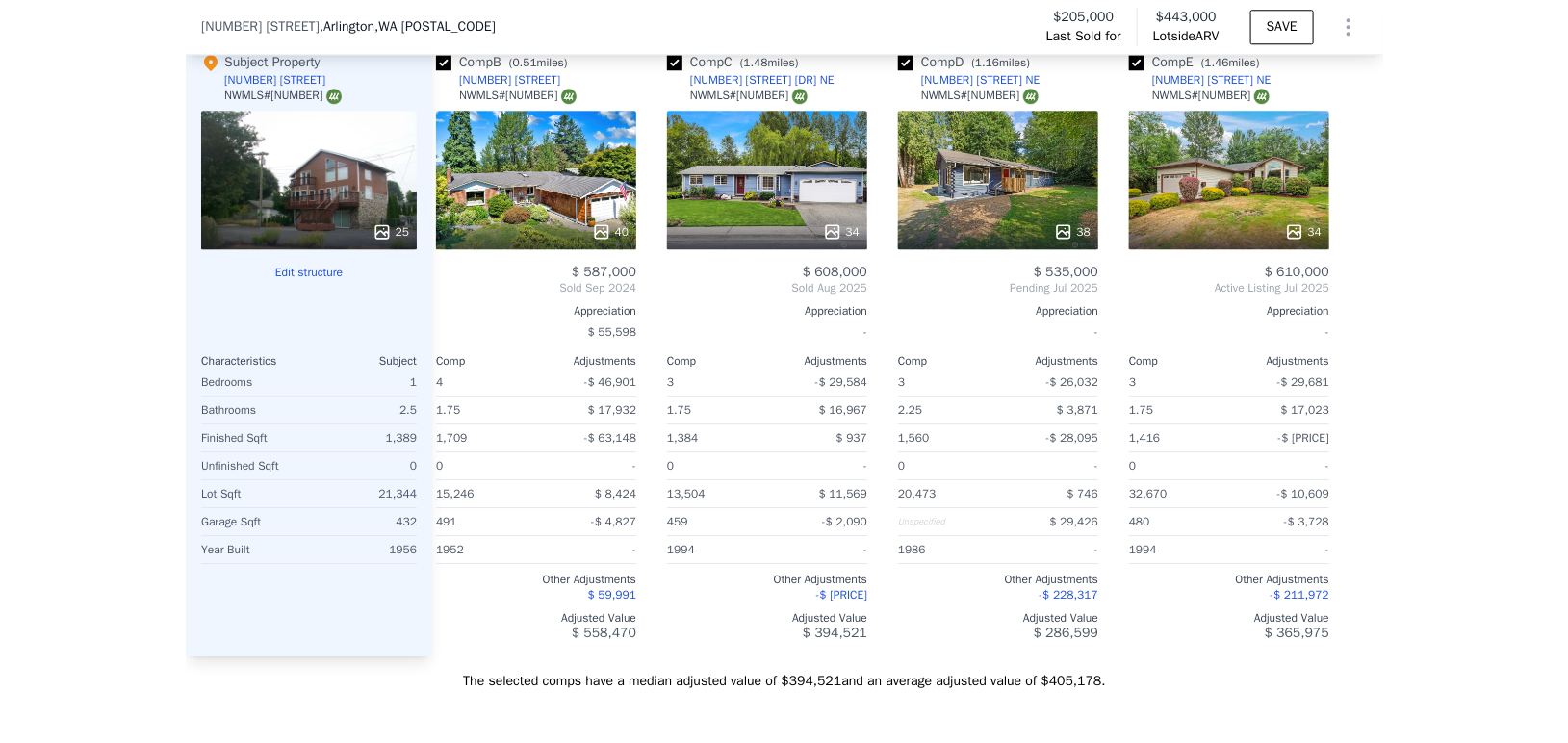 scroll, scrollTop: 0, scrollLeft: 266, axis: horizontal 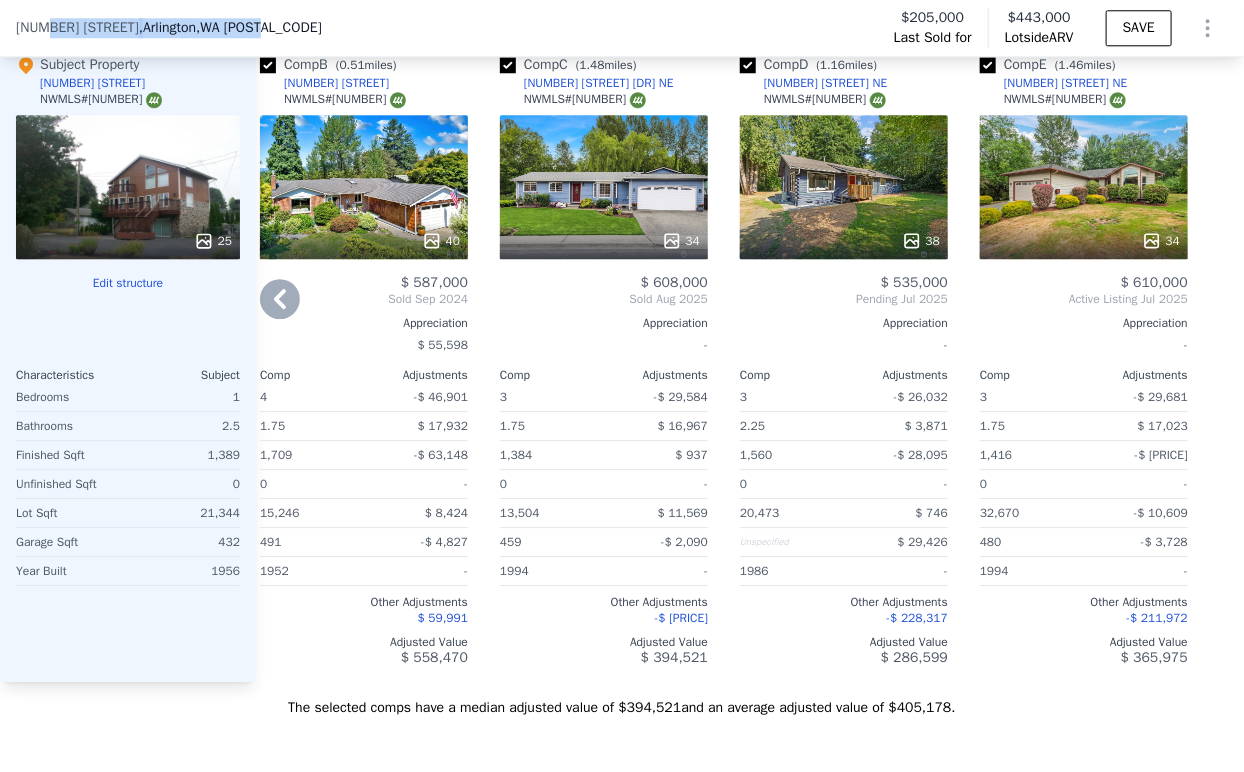 drag, startPoint x: 43, startPoint y: 26, endPoint x: 334, endPoint y: 26, distance: 291 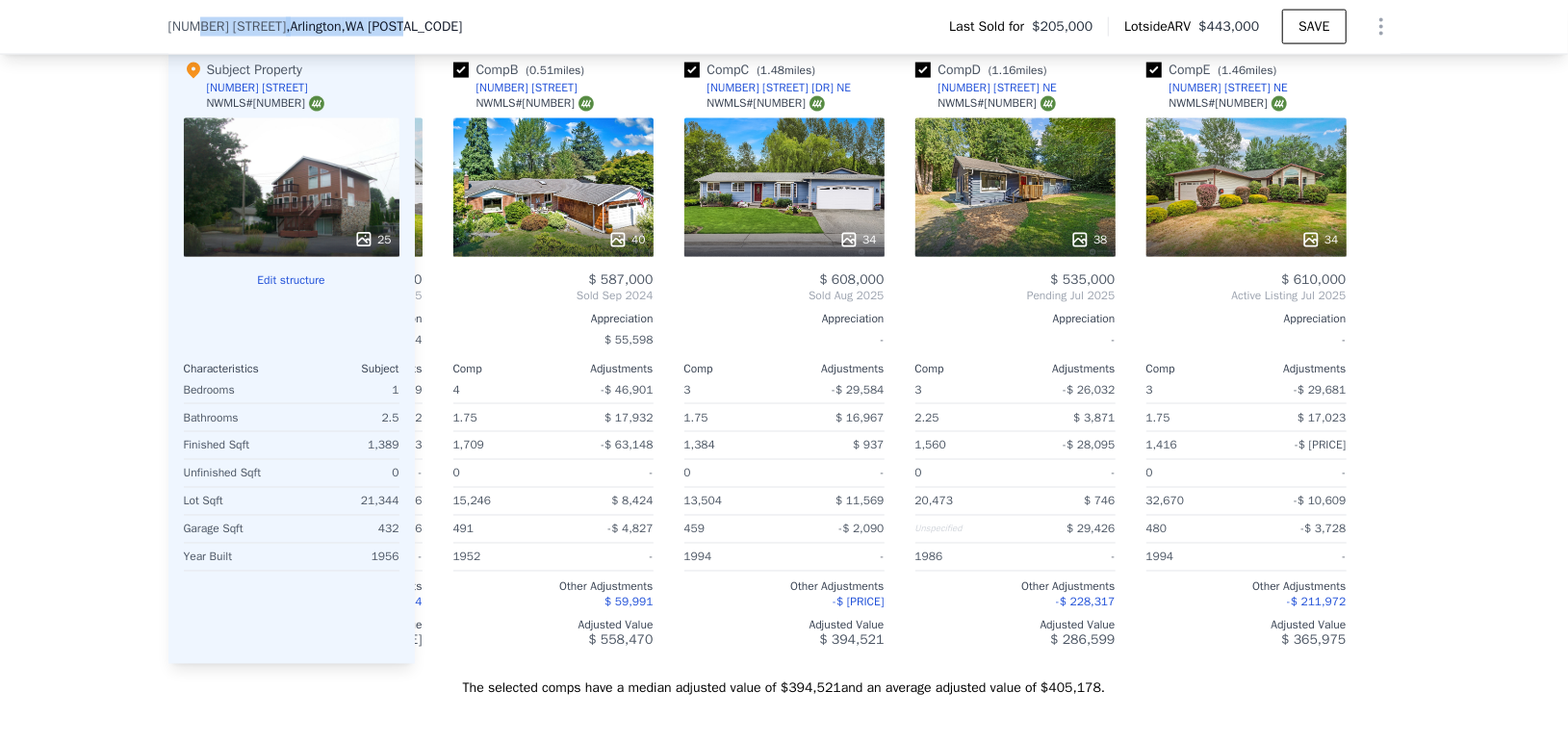 scroll, scrollTop: 0, scrollLeft: 216, axis: horizontal 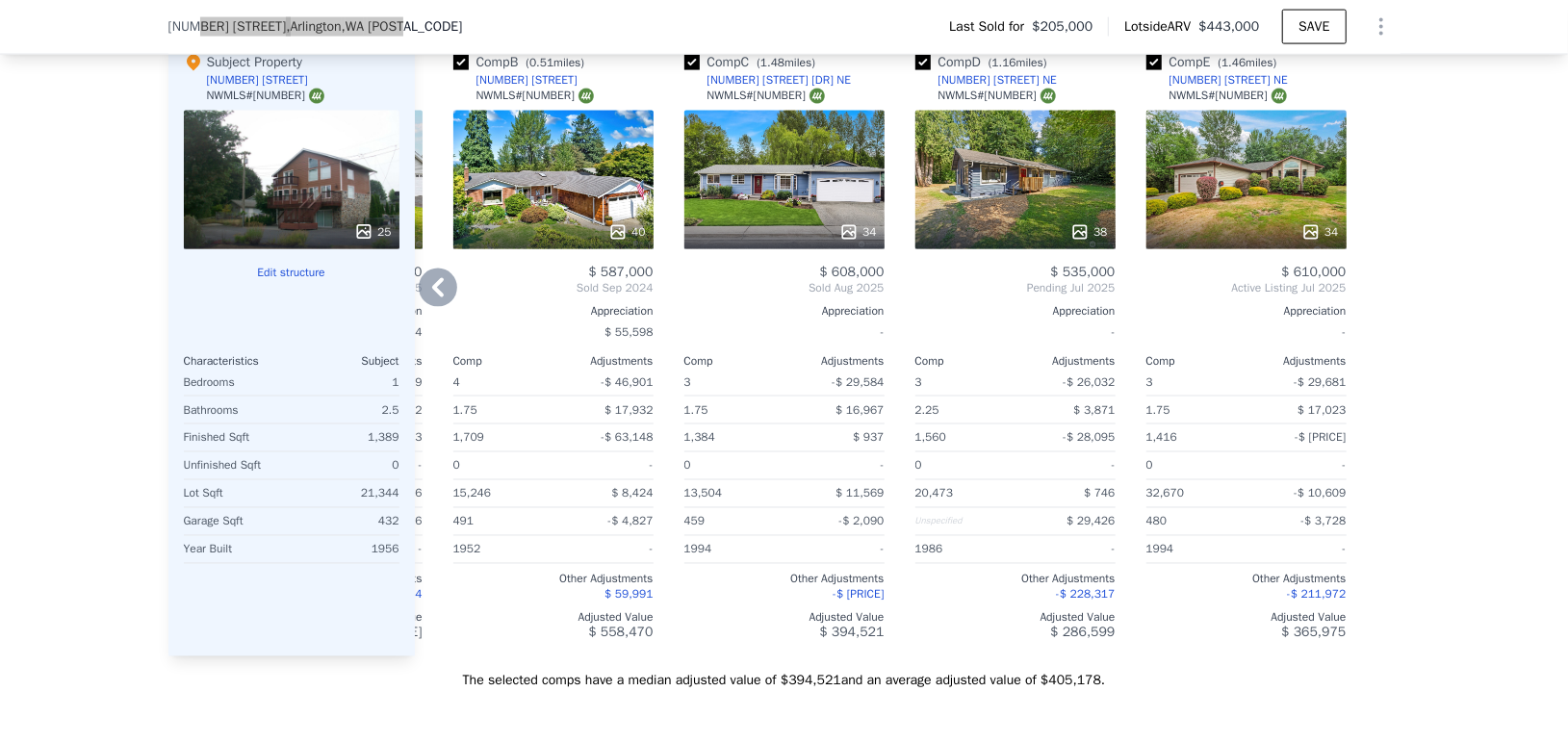 type on "5" 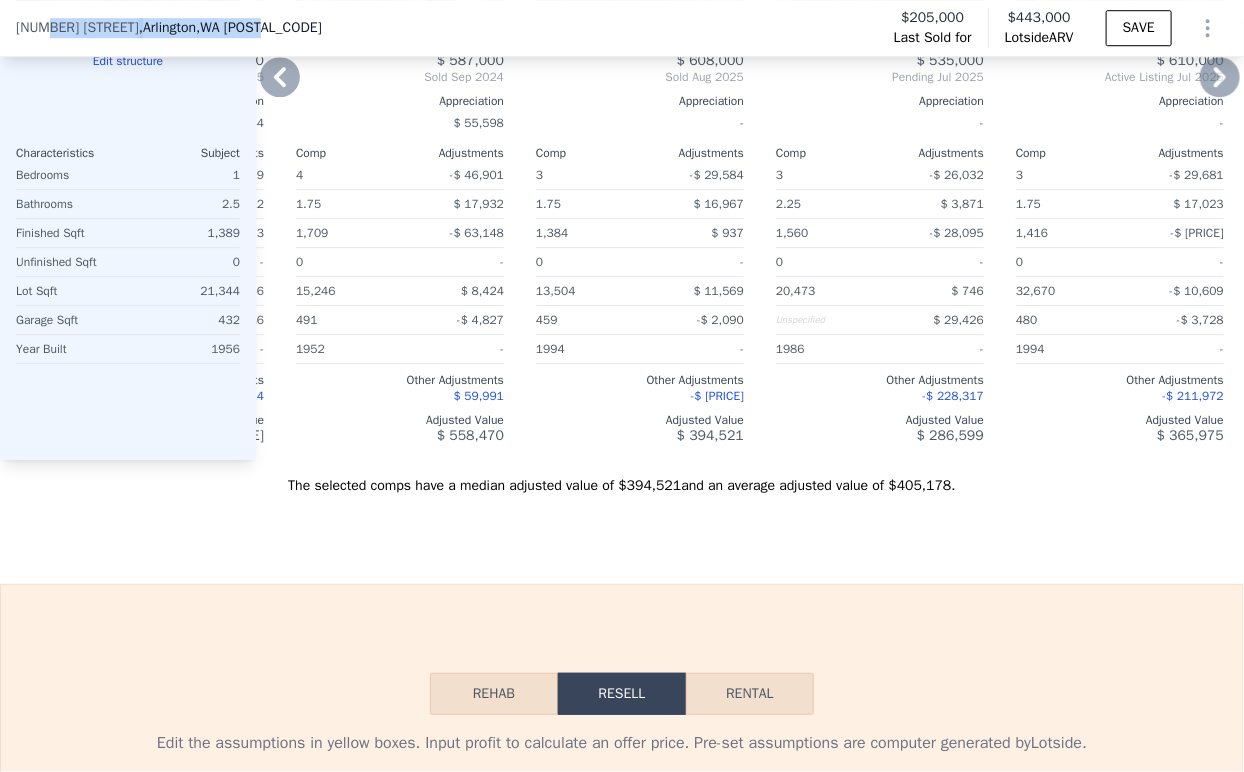 scroll, scrollTop: 2004, scrollLeft: 0, axis: vertical 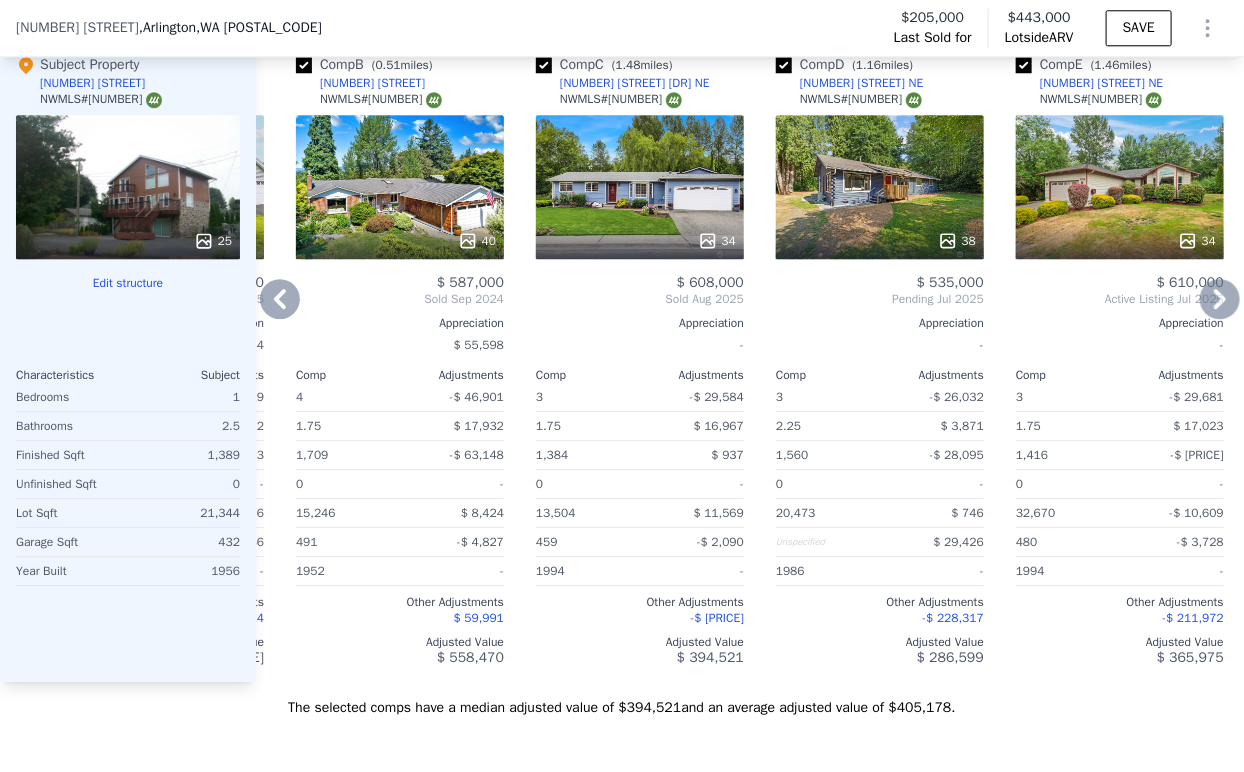 click 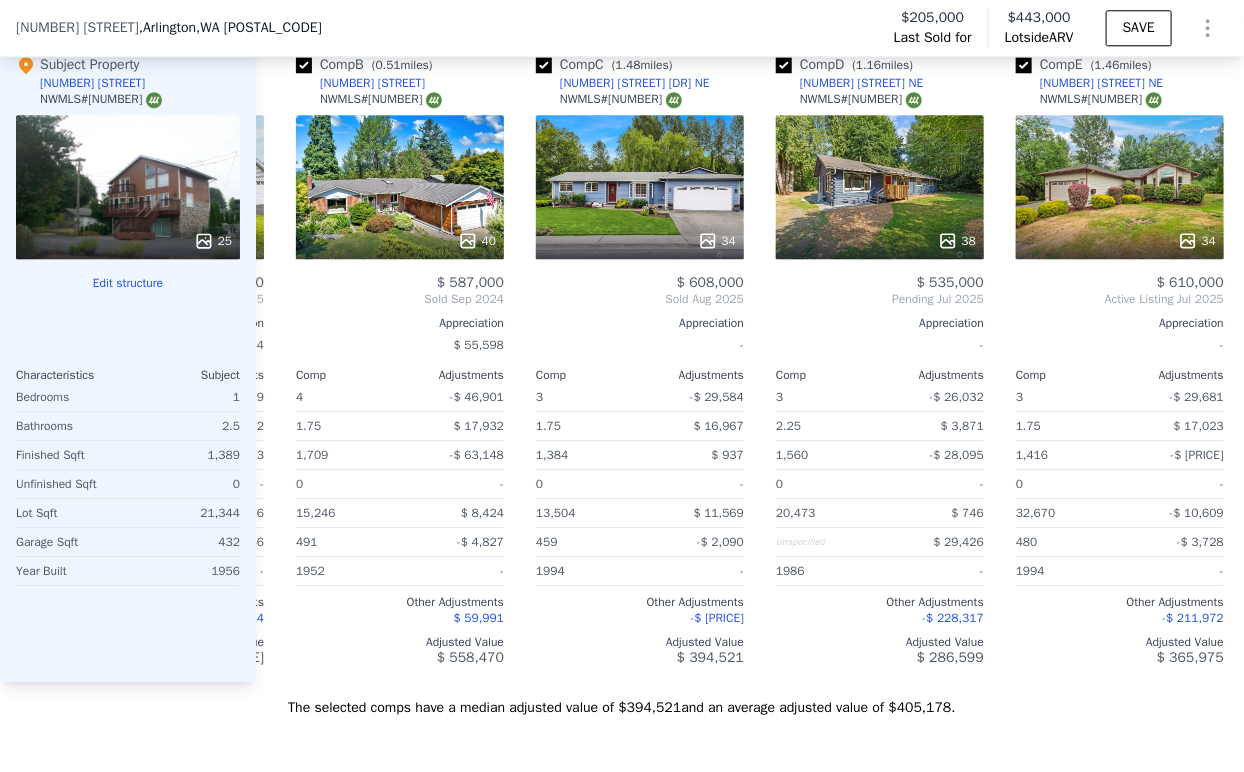 scroll, scrollTop: 0, scrollLeft: 276, axis: horizontal 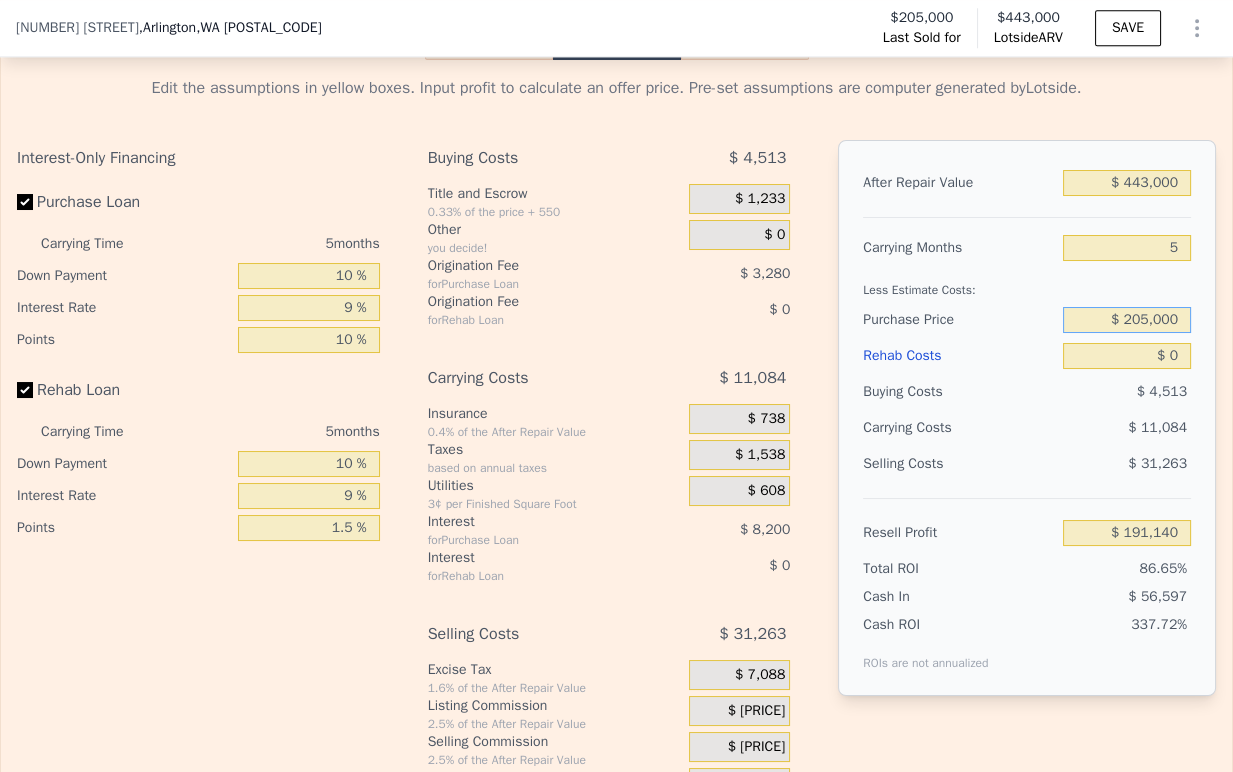 click on "$ 205,000" at bounding box center (1127, 320) 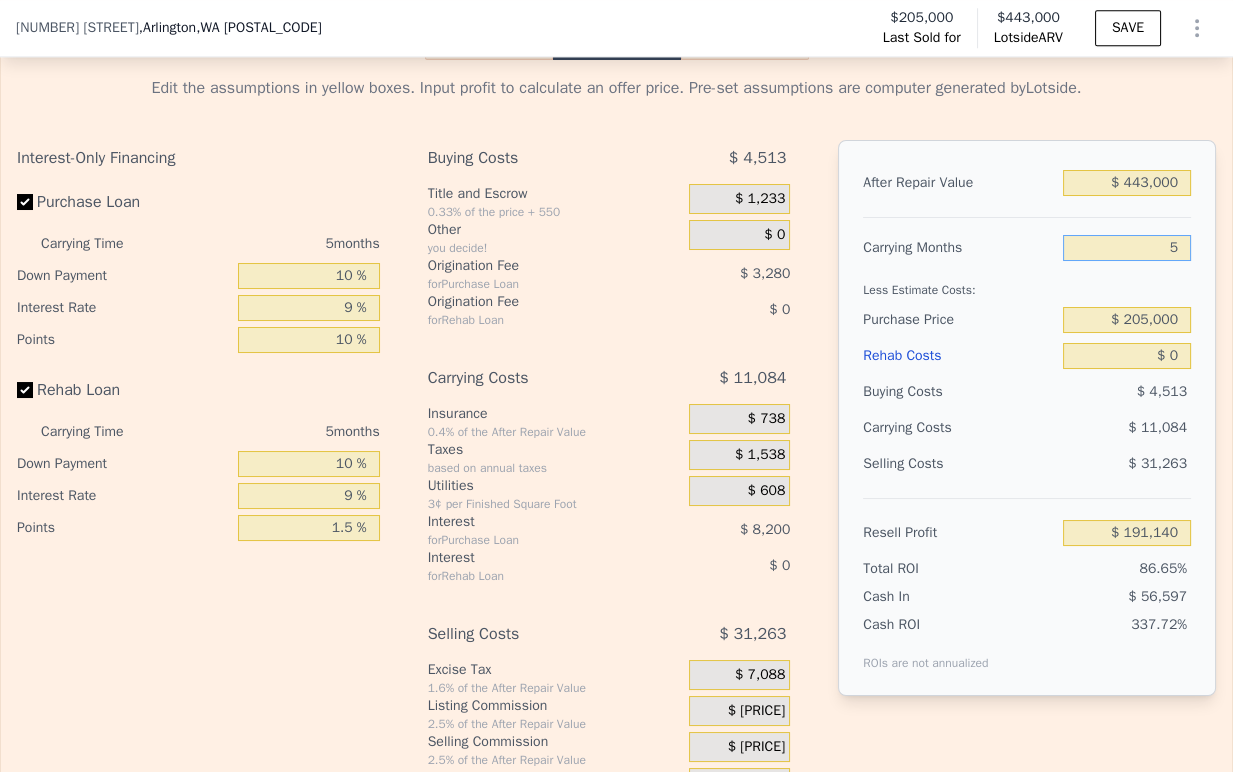 click on "5" at bounding box center (1127, 248) 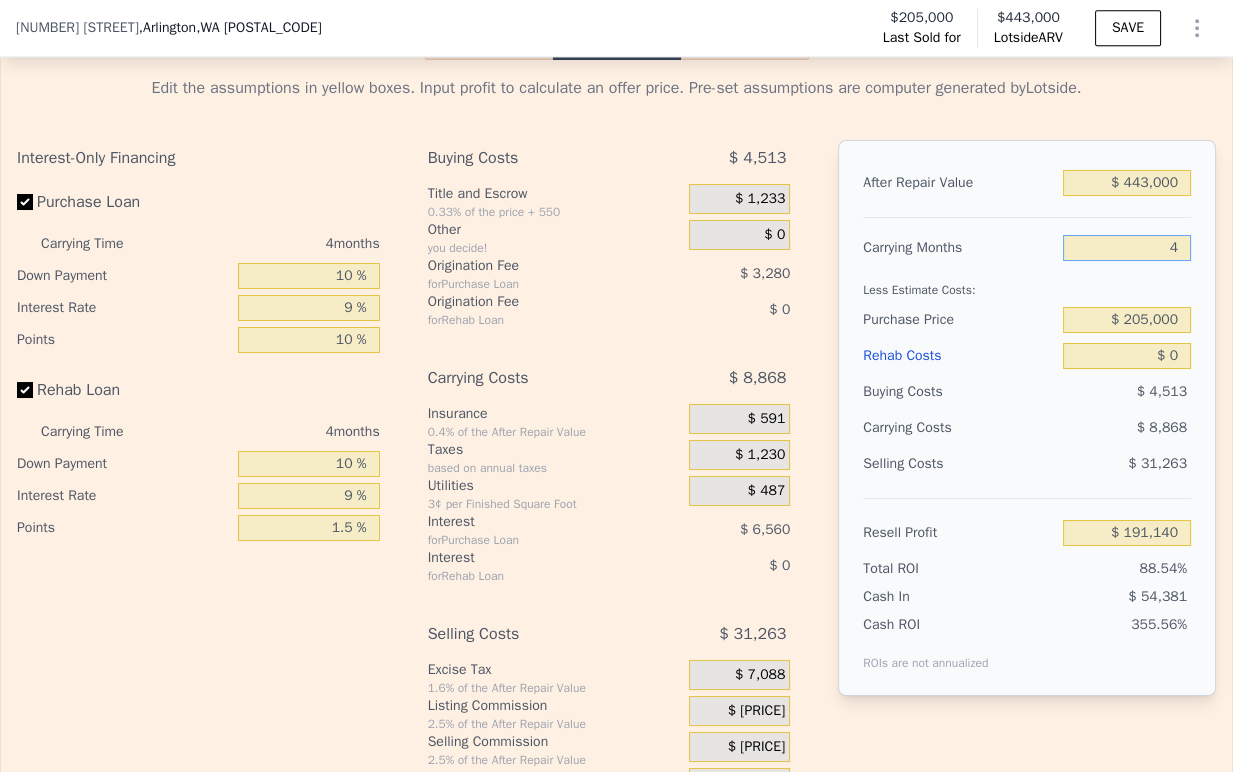 type on "$ 193,356" 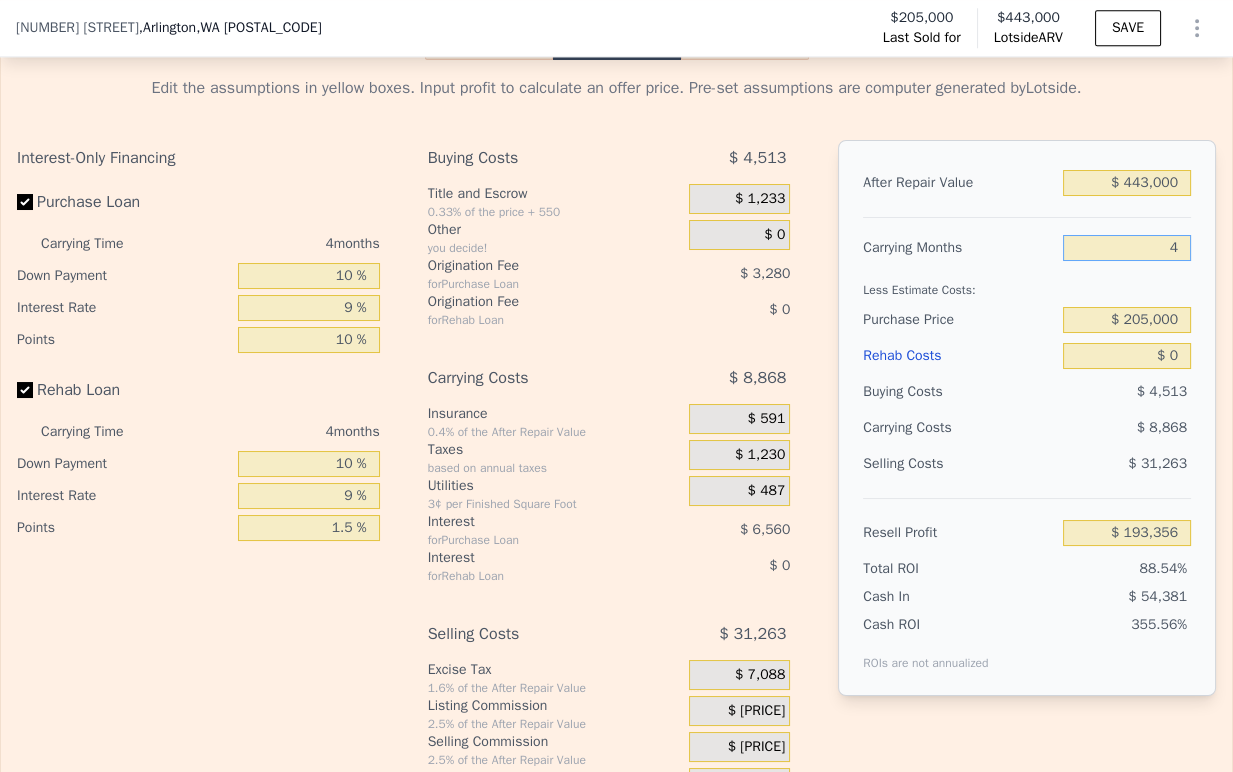 type on "4" 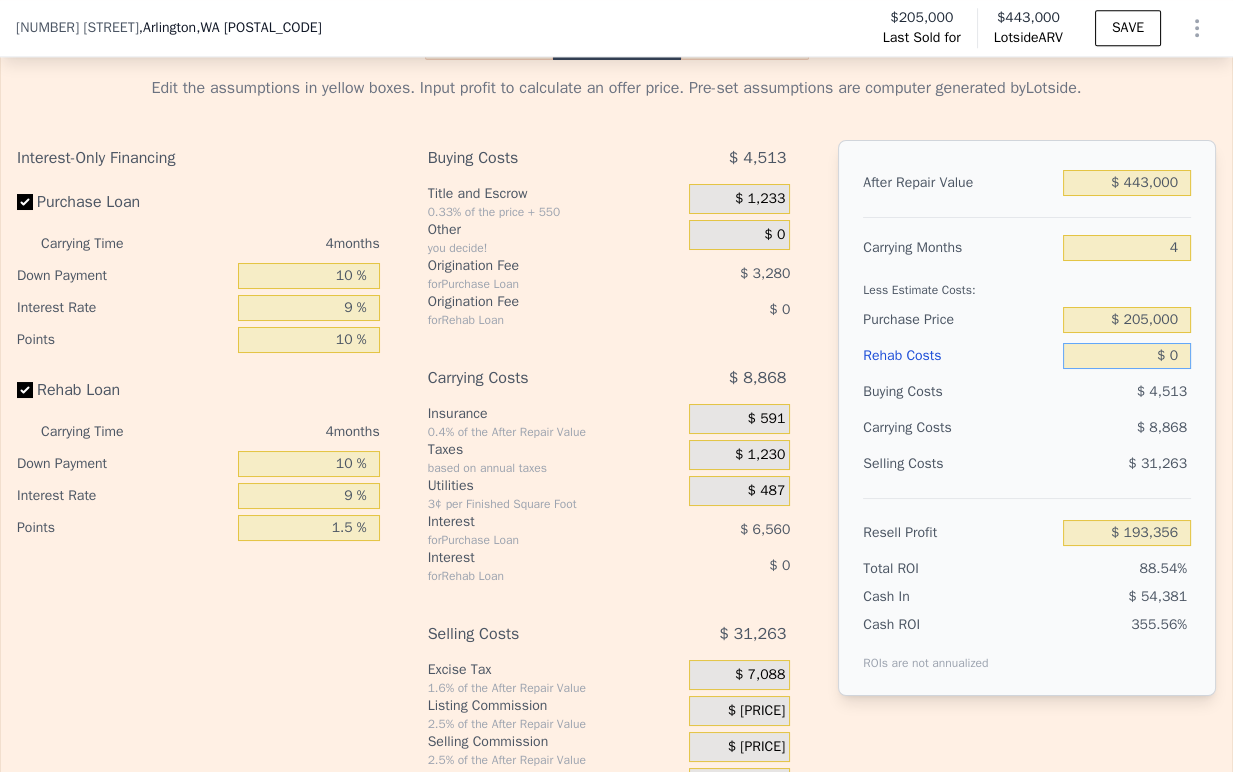click on "$ 0" at bounding box center (1127, 356) 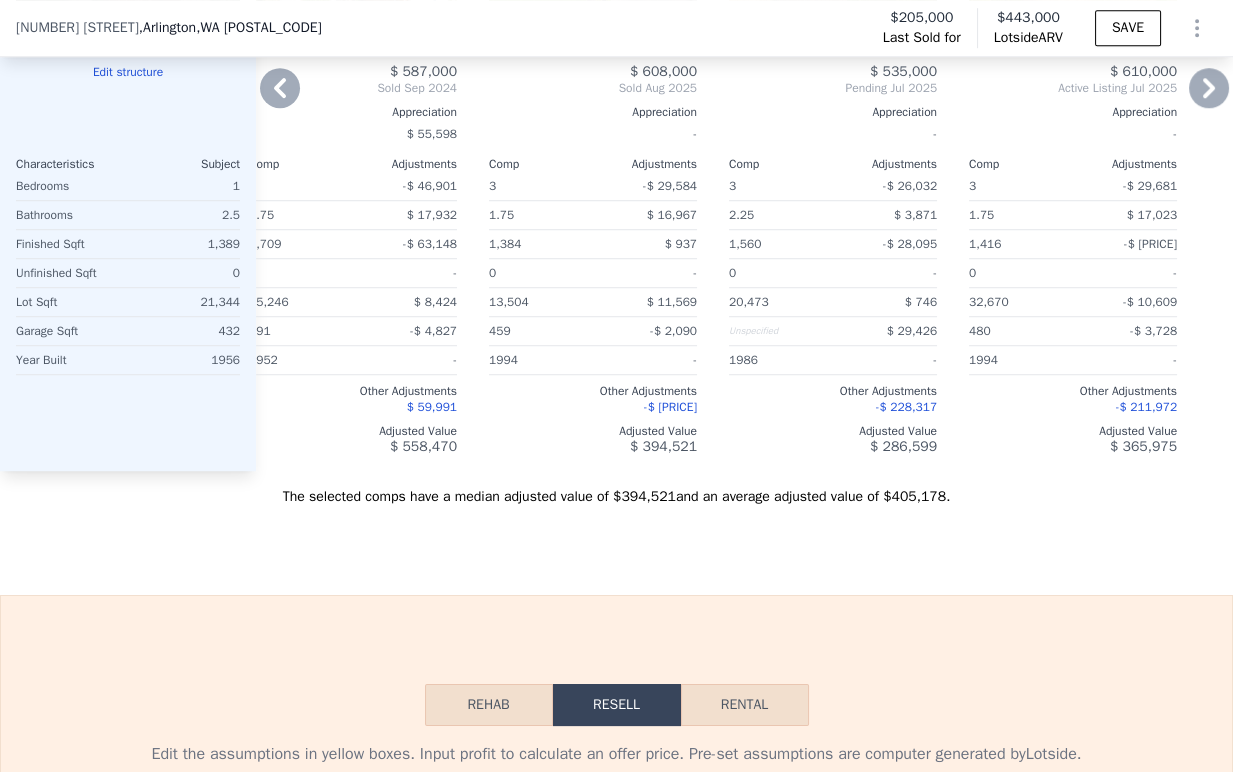 scroll, scrollTop: 1992, scrollLeft: 0, axis: vertical 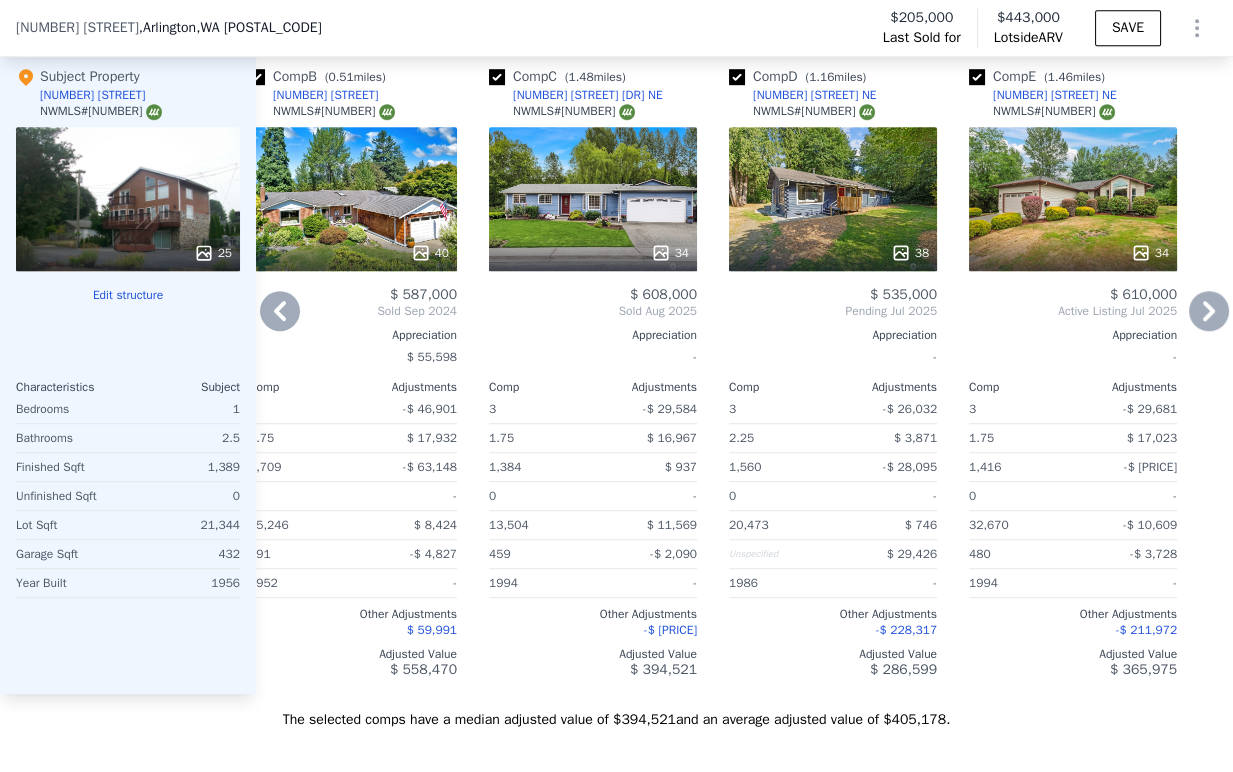 click 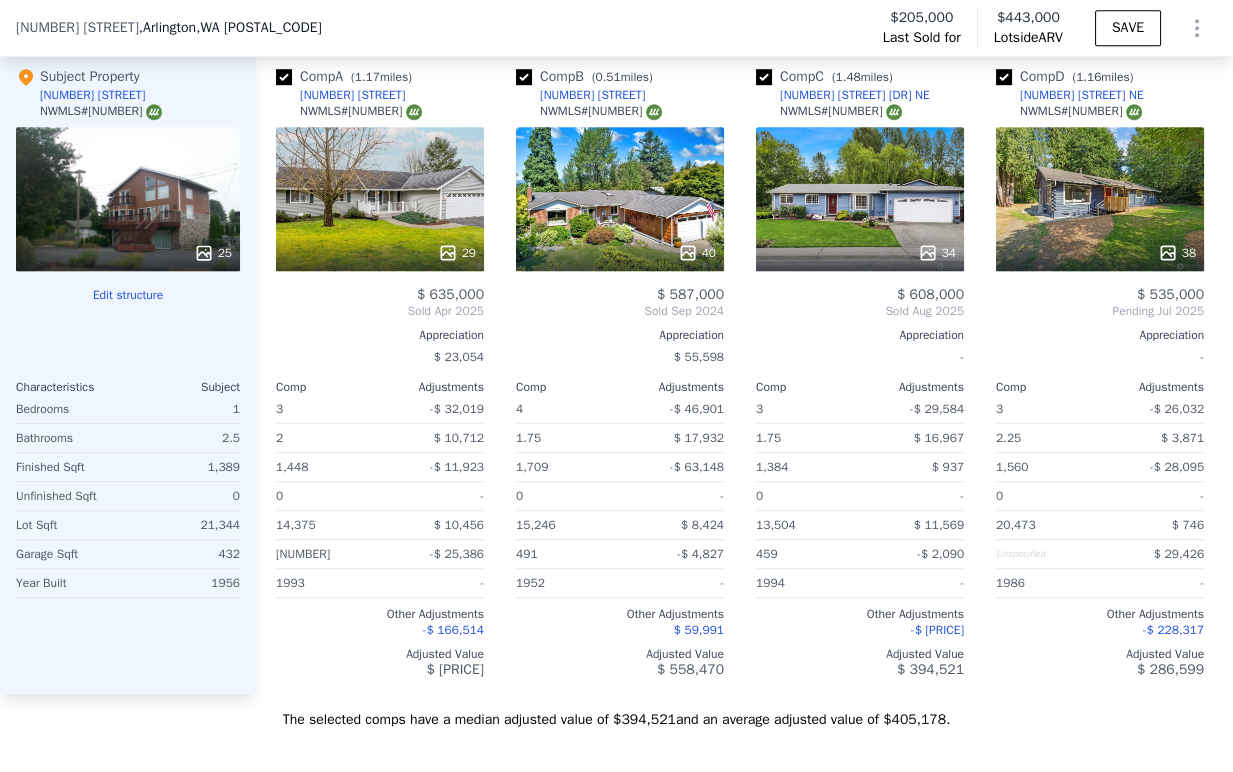 scroll, scrollTop: 0, scrollLeft: 0, axis: both 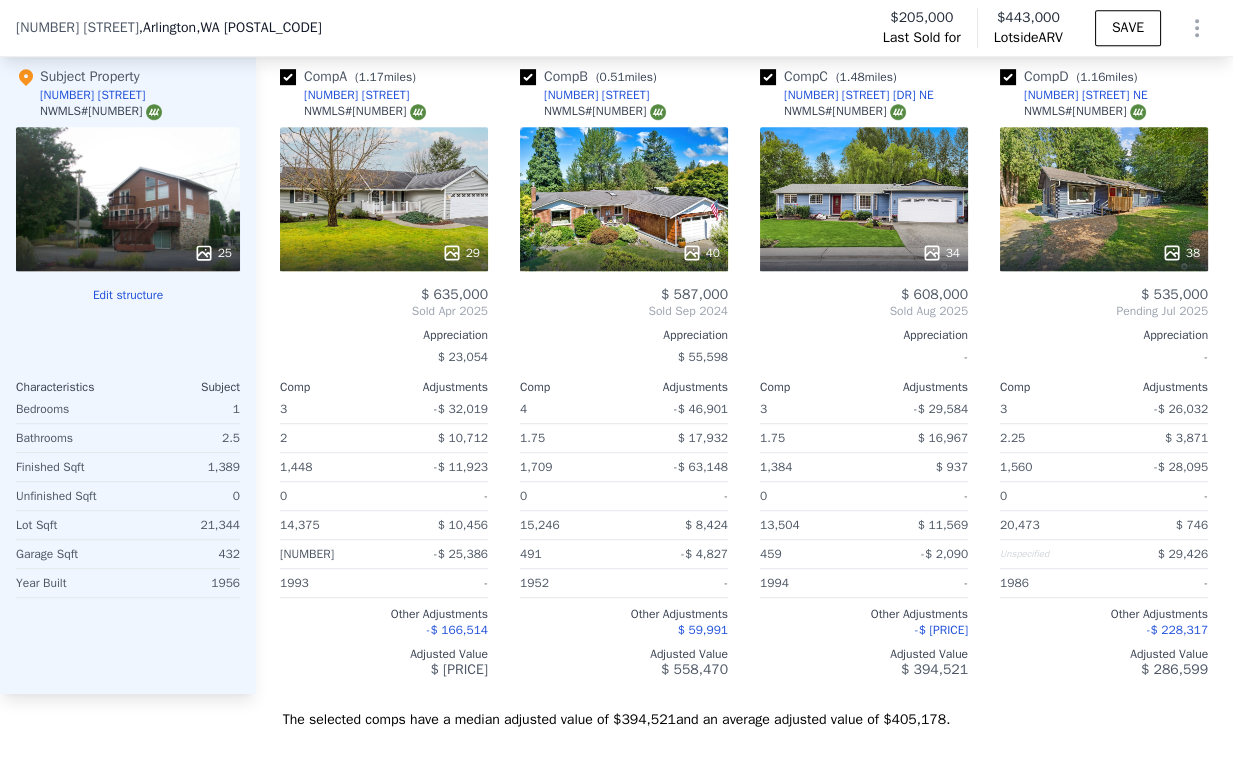 click on "Sold [MONTH] [YEAR]" at bounding box center (384, 311) 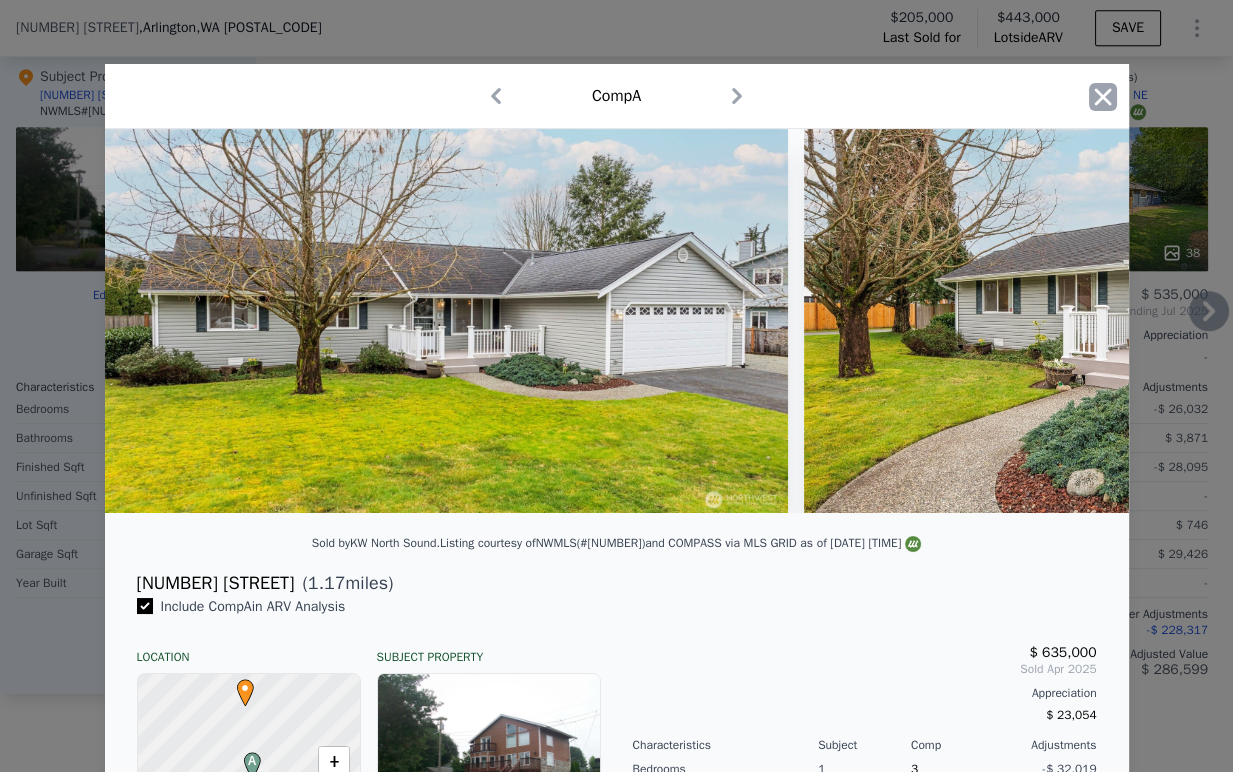 click 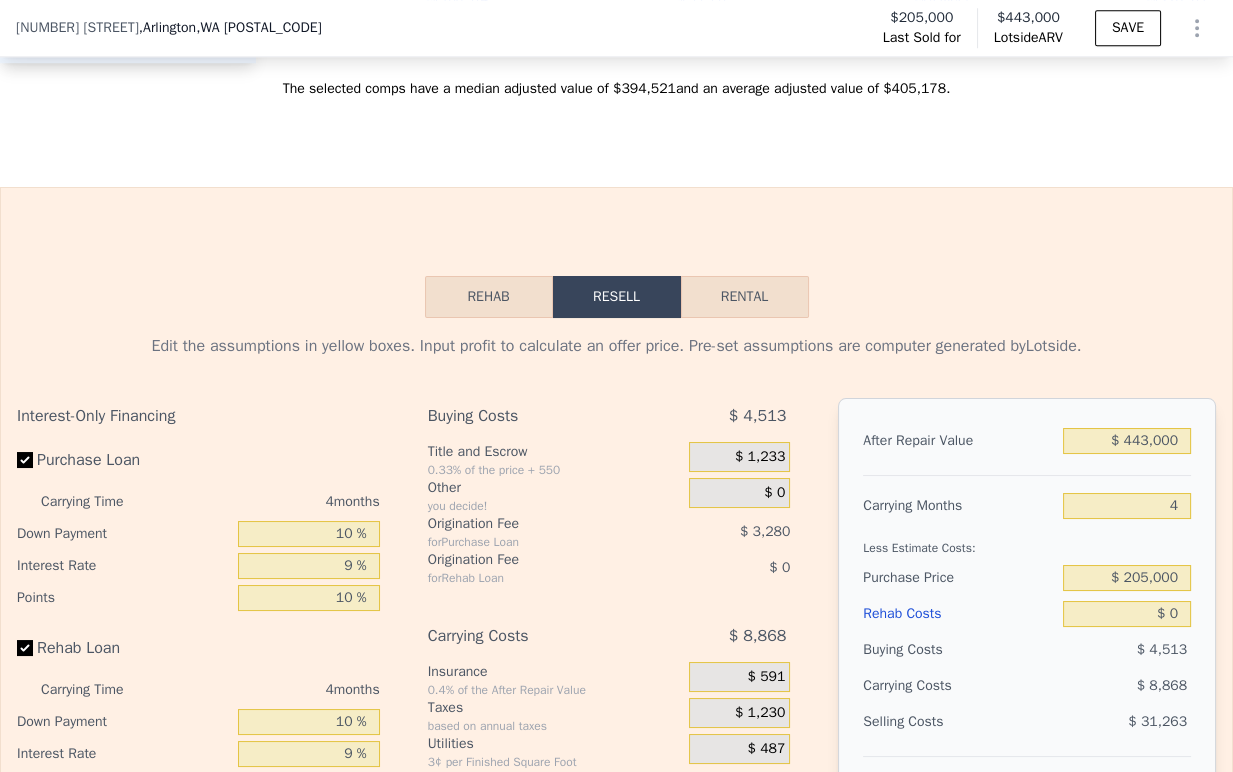 scroll, scrollTop: 2659, scrollLeft: 0, axis: vertical 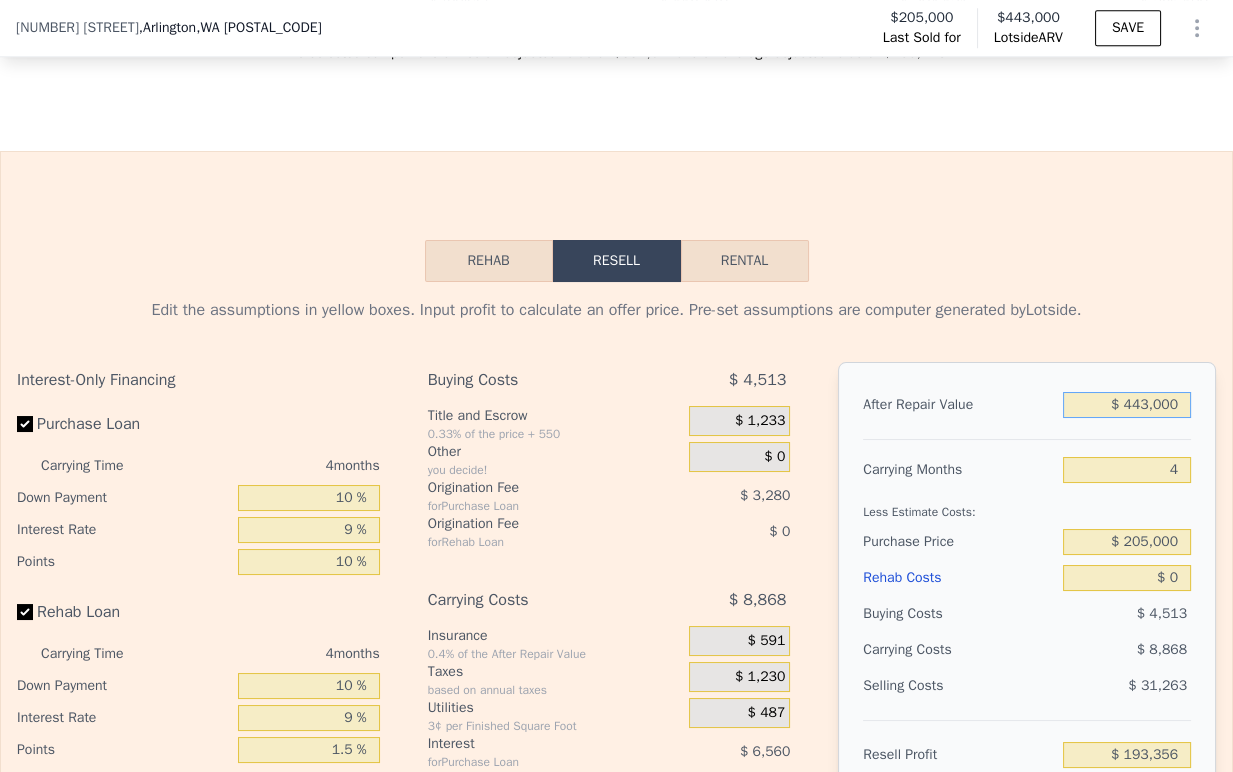 click on "$ 443,000" at bounding box center [1127, 405] 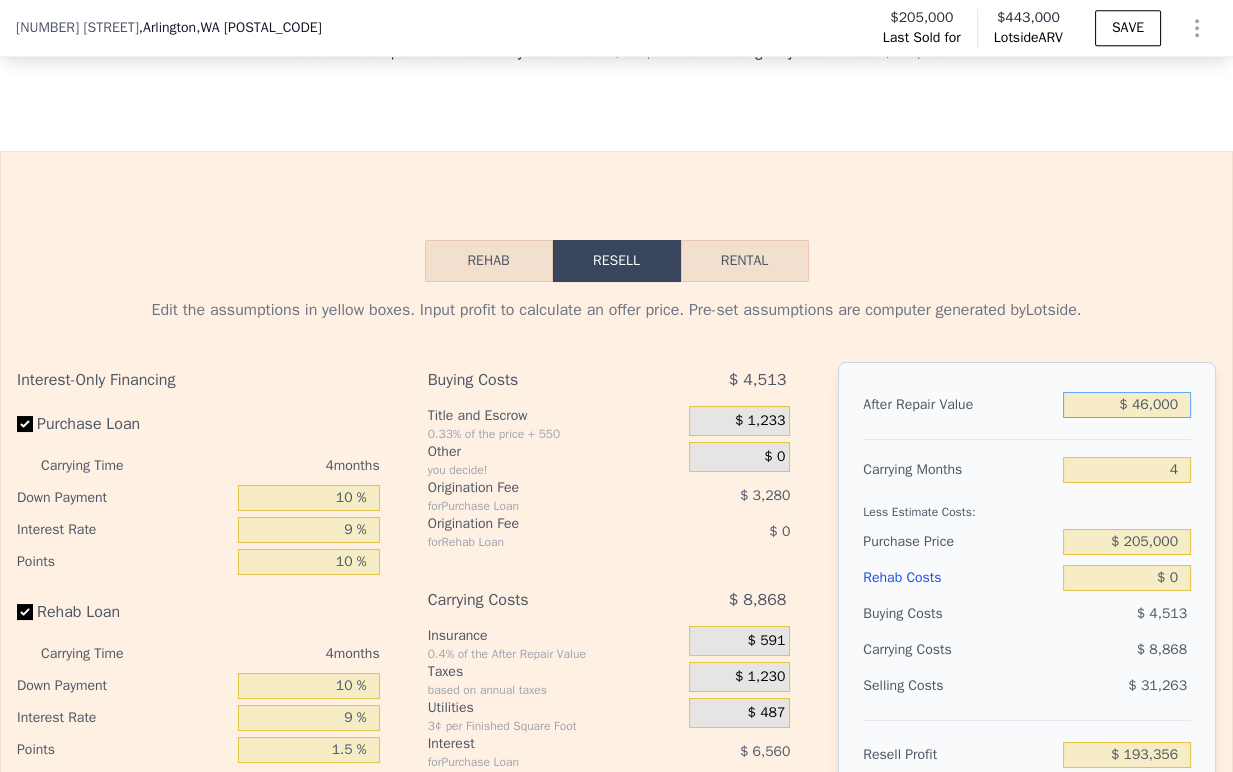 type on "$ 460,000" 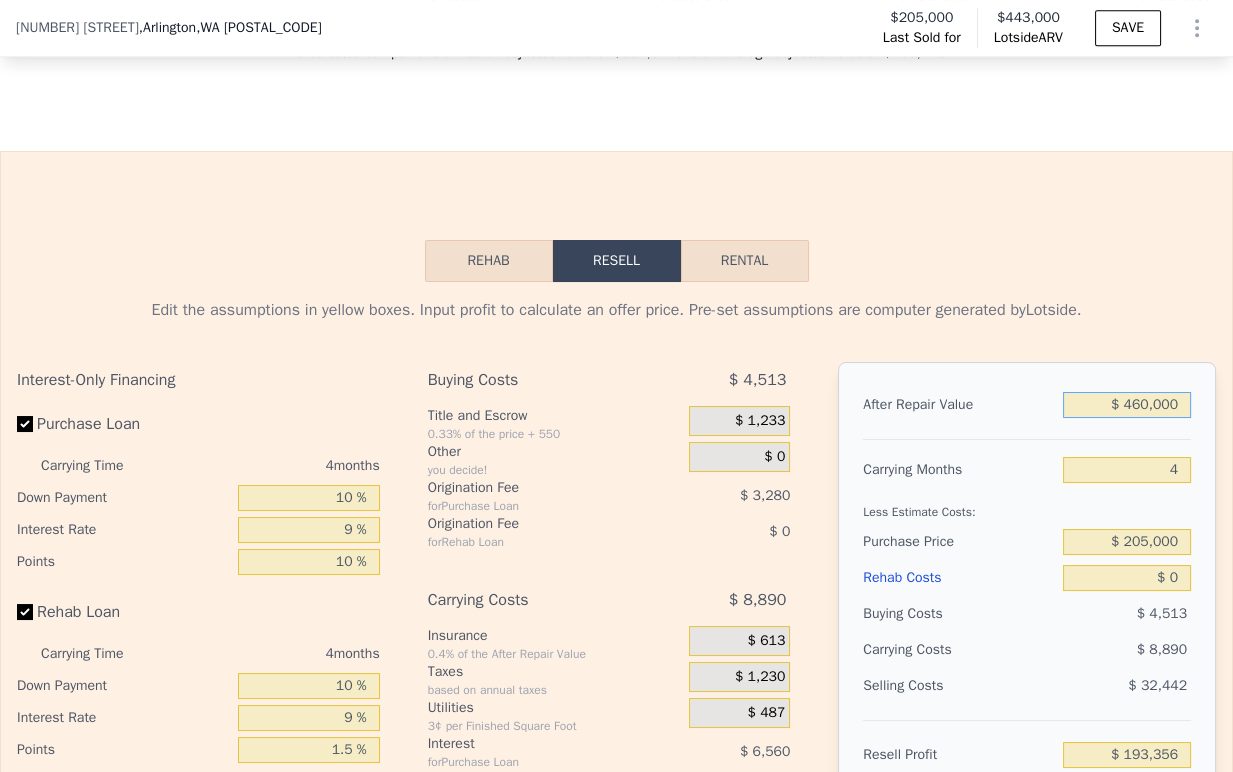 type on "$ [PRICE]" 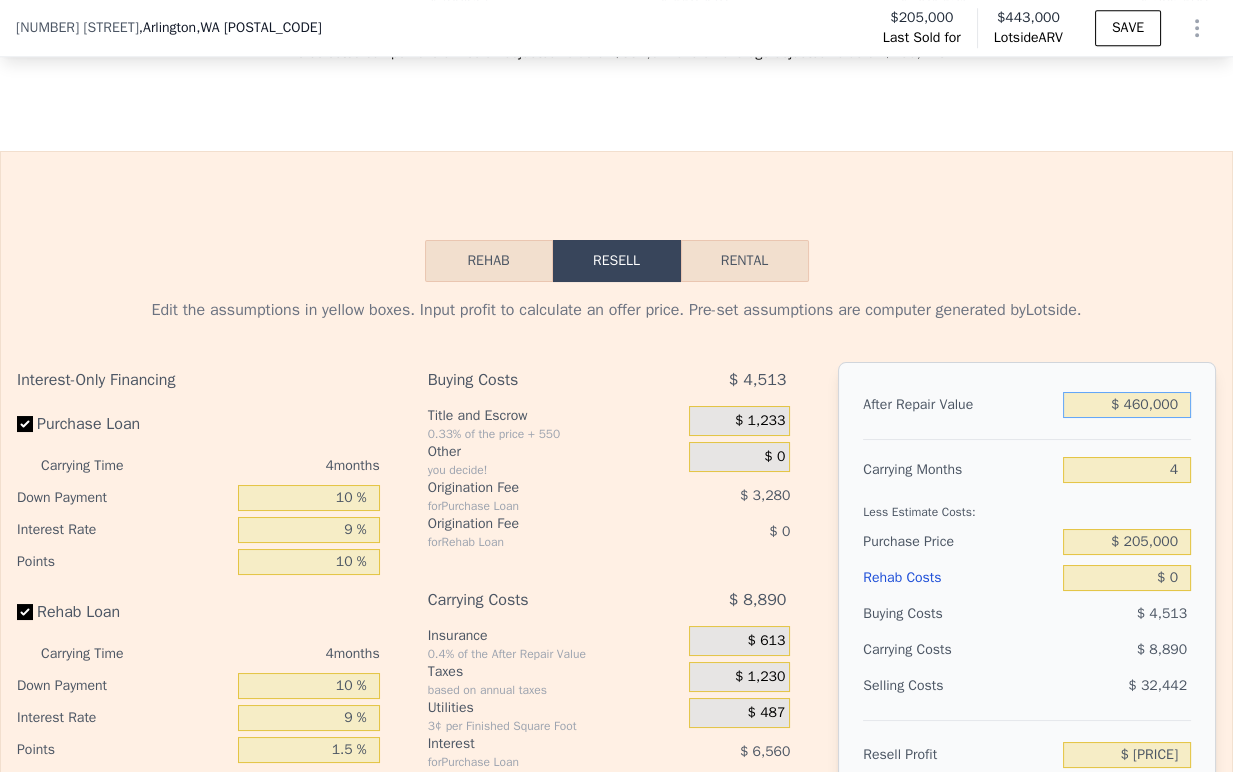 type on "$ 460,000" 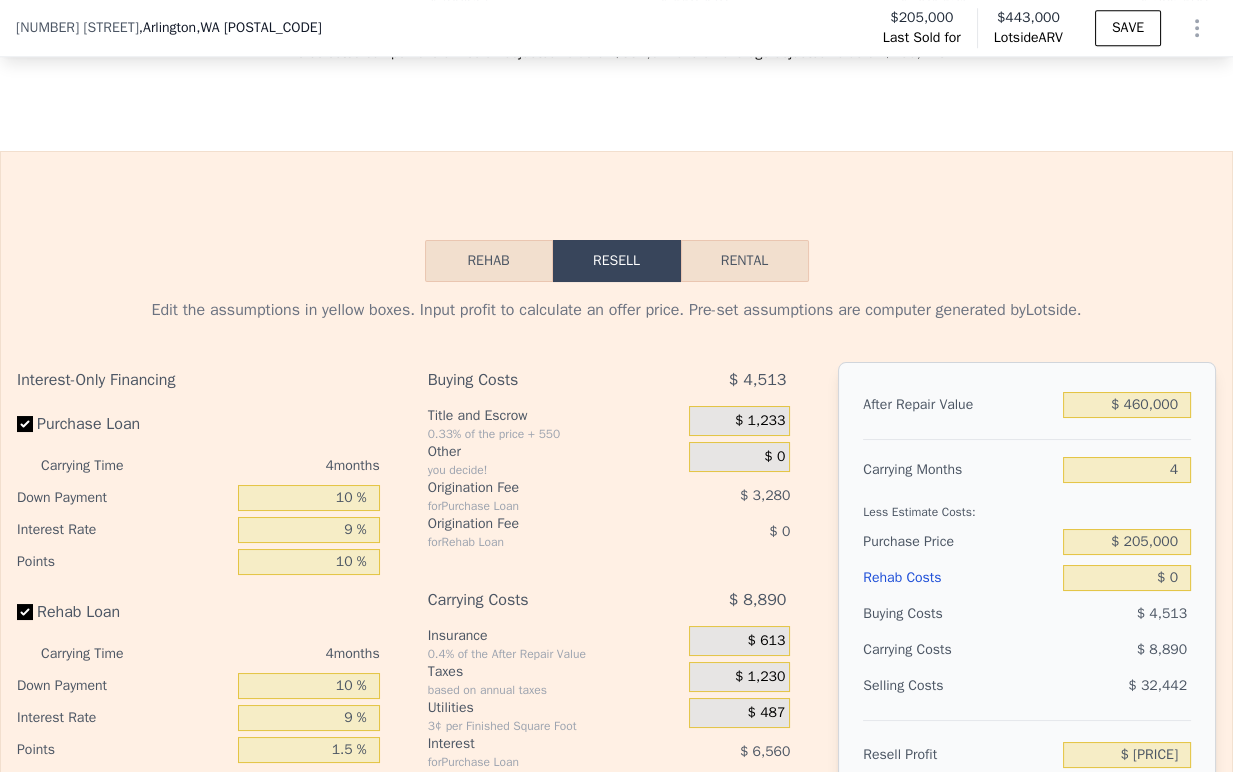 click on "Carrying Months" at bounding box center [959, 470] 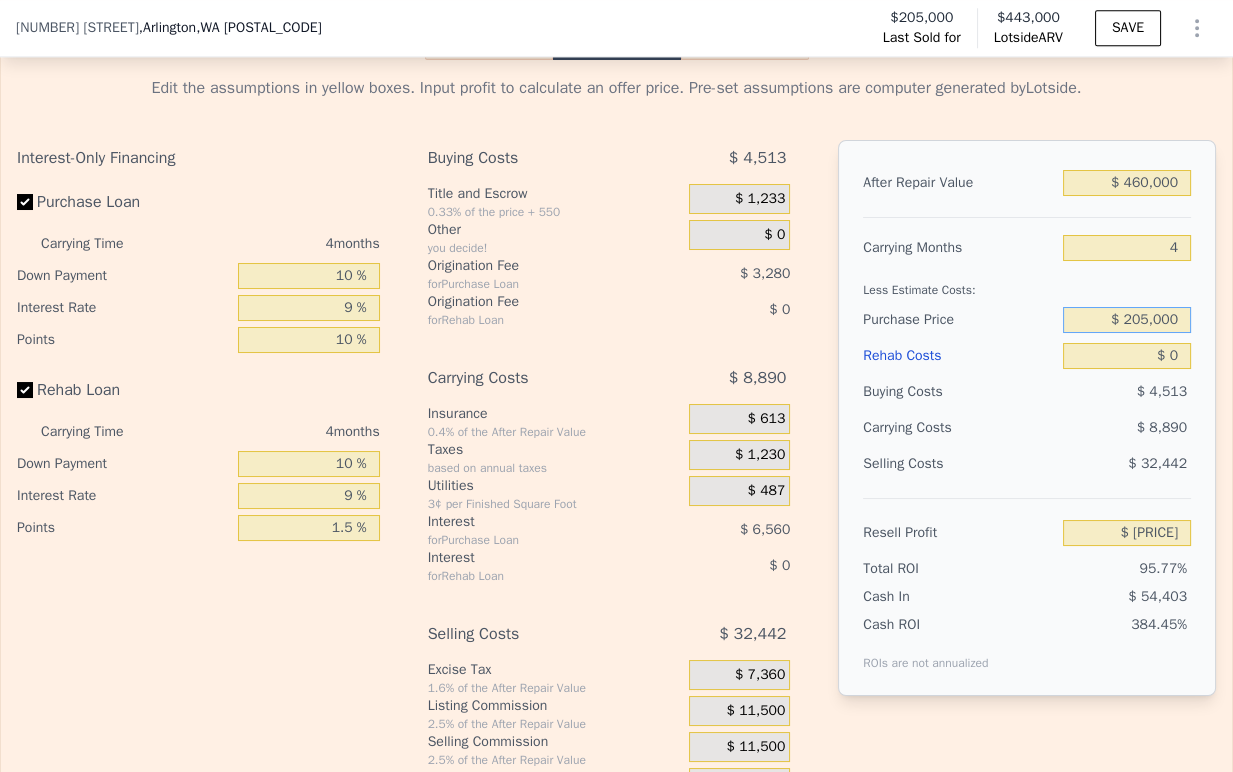 click on "$ 205,000" at bounding box center [1127, 320] 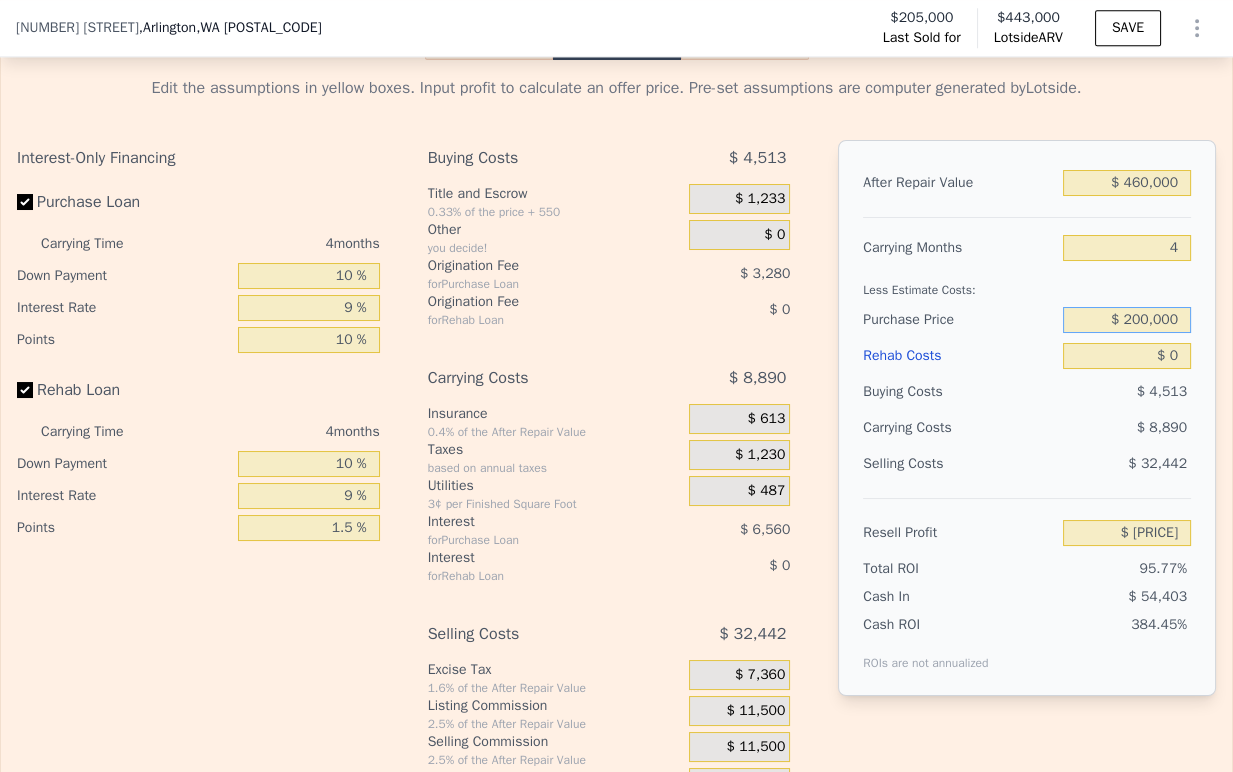 type on "$ 200,000" 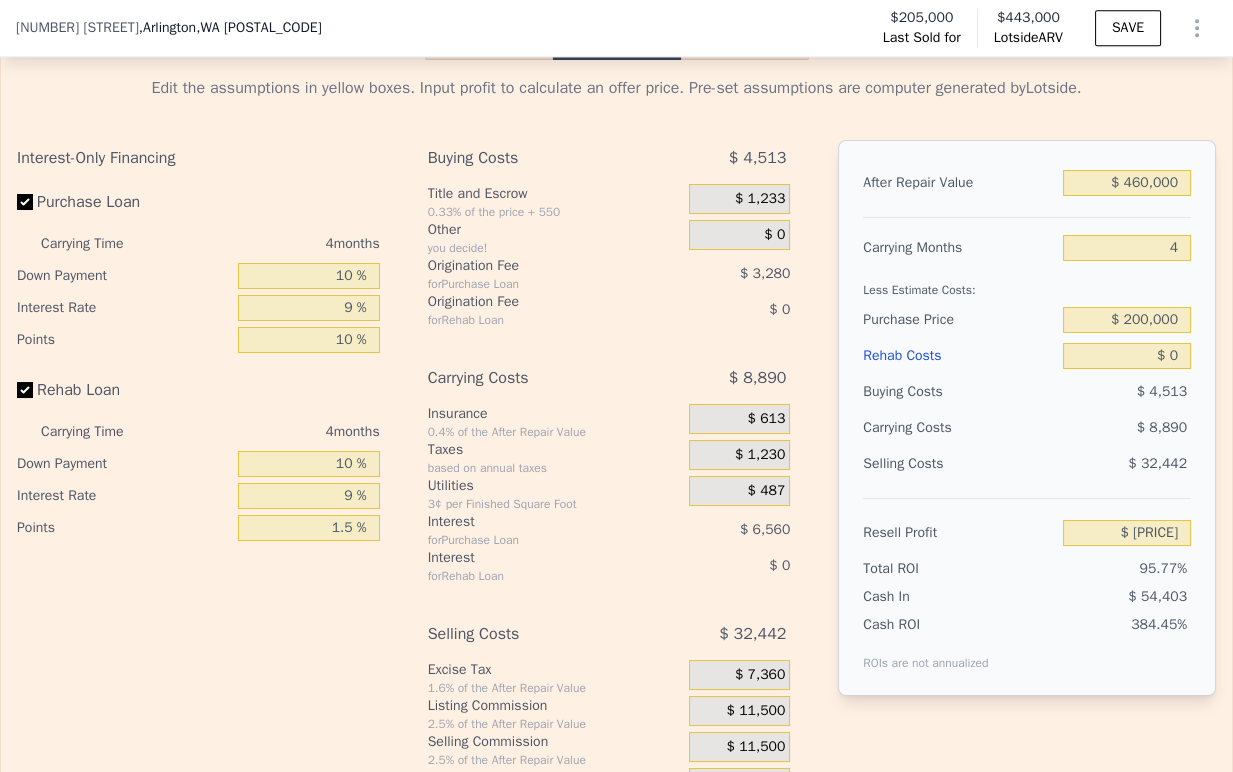 click on "$ 0" at bounding box center [1127, 356] 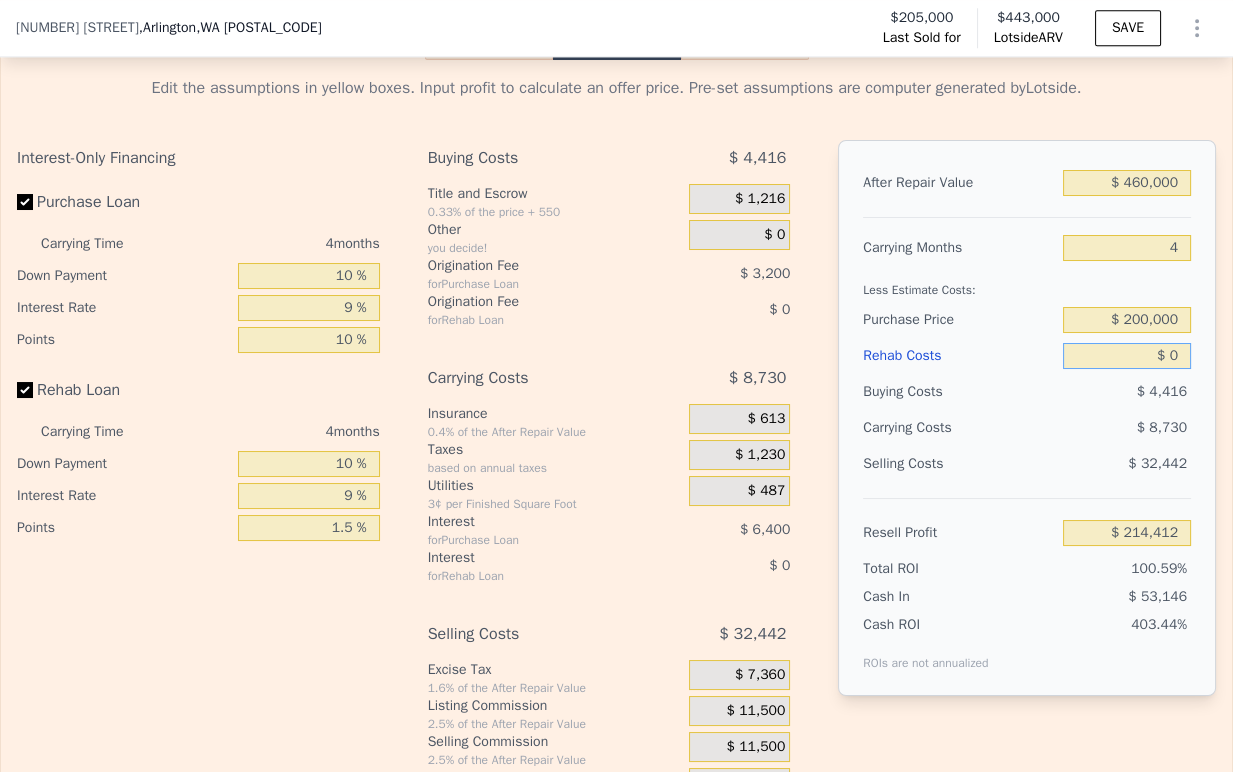 click on "$ 0" at bounding box center (1127, 356) 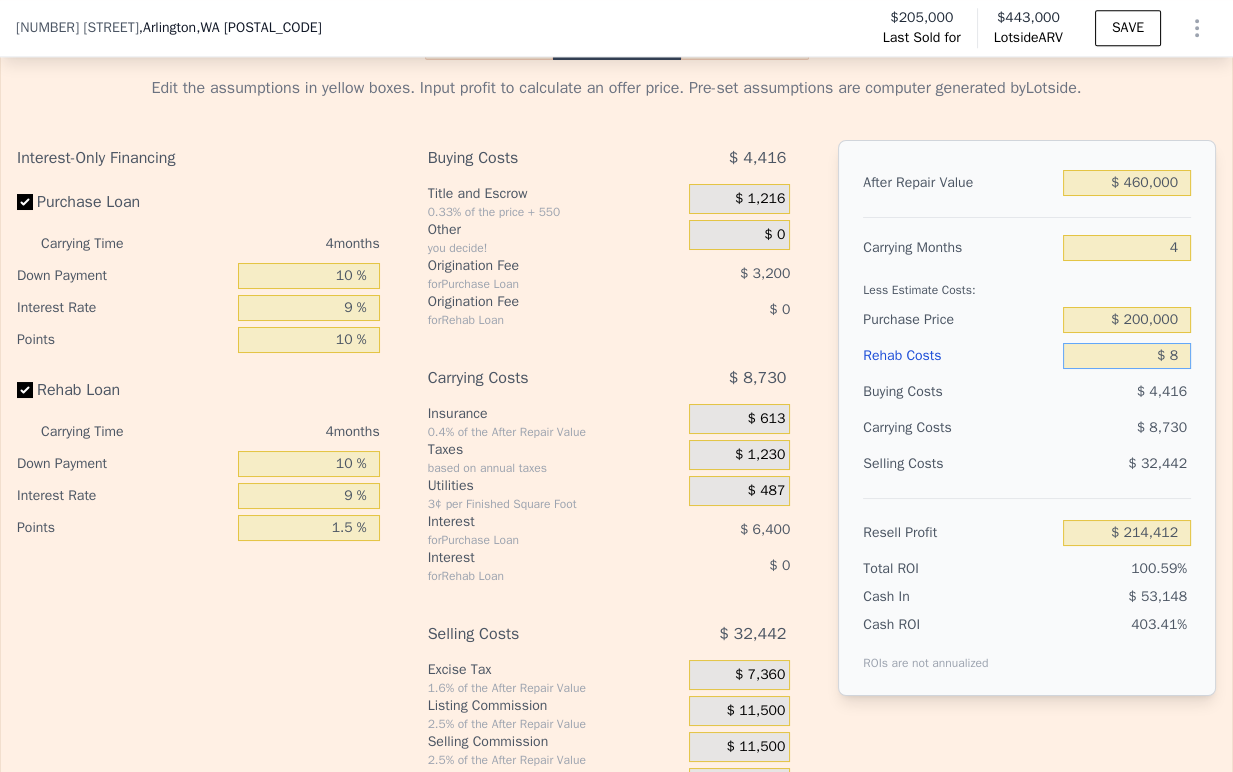 type on "$ 214,404" 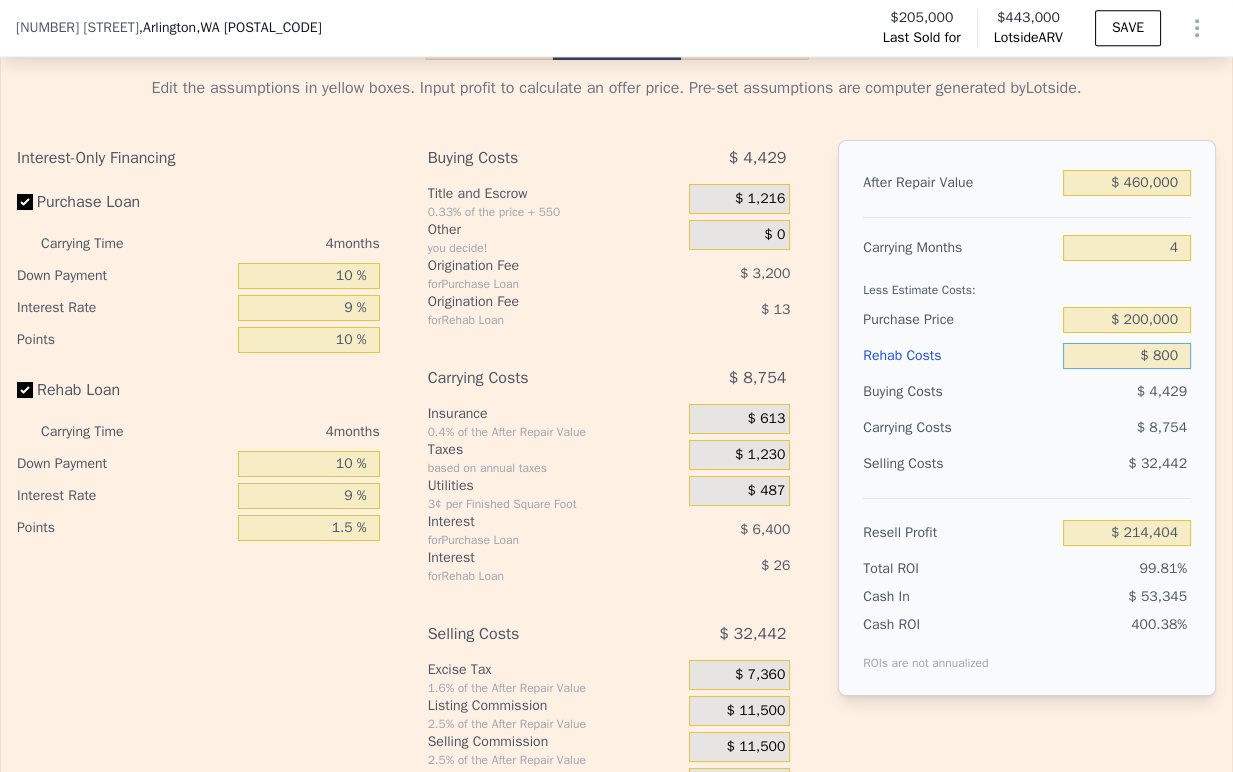 type on "$ 8,000" 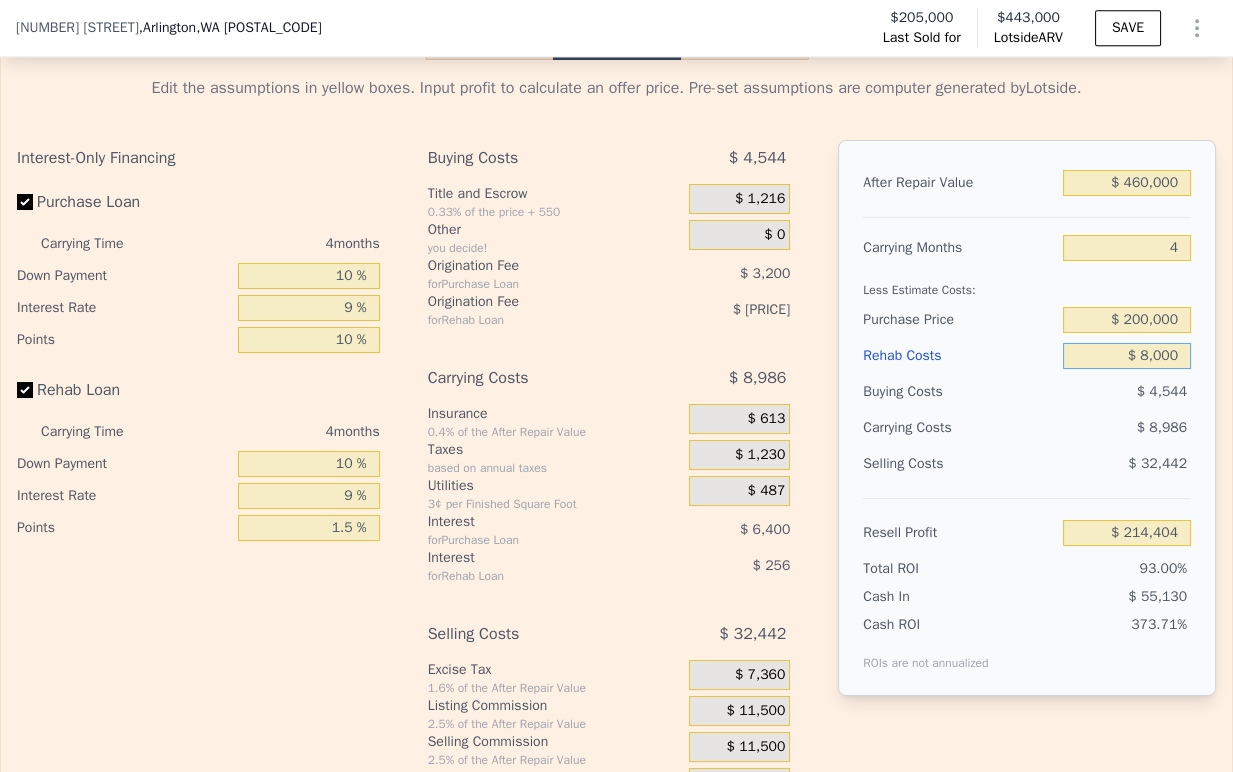 type on "$ 206,028" 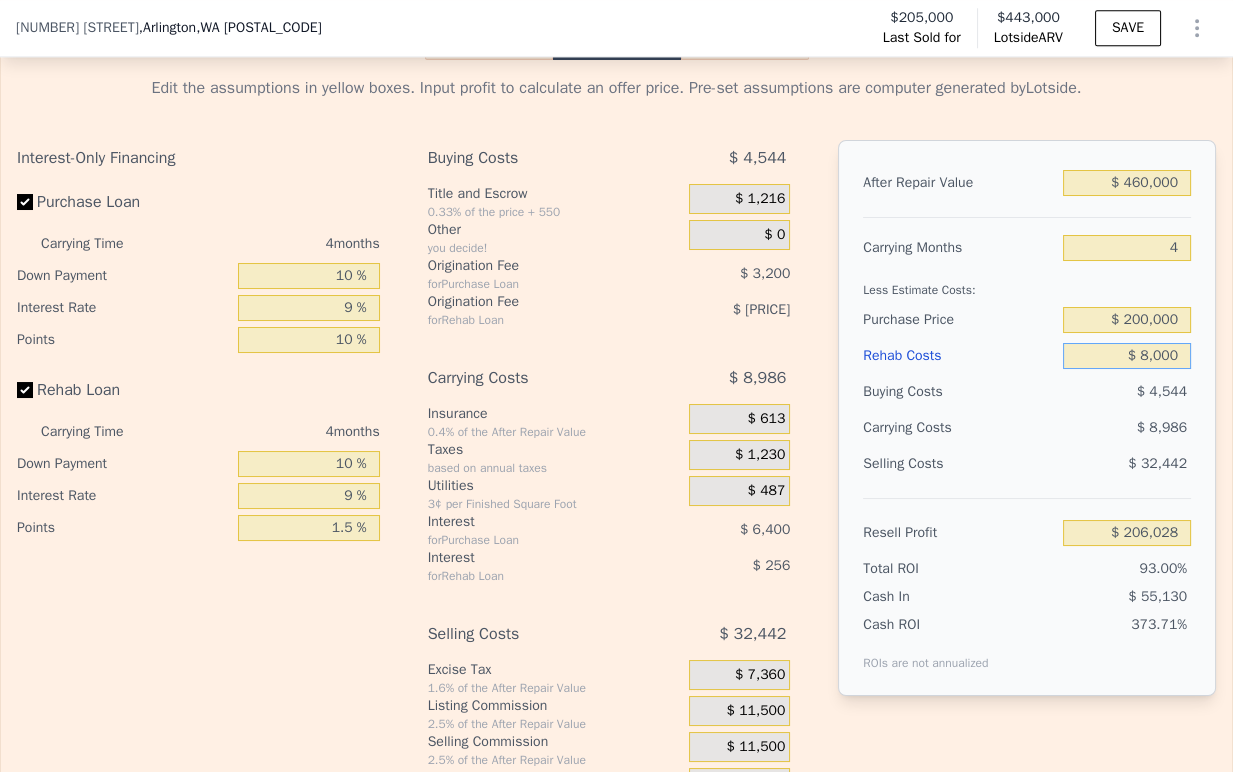 type on "$ 80,000" 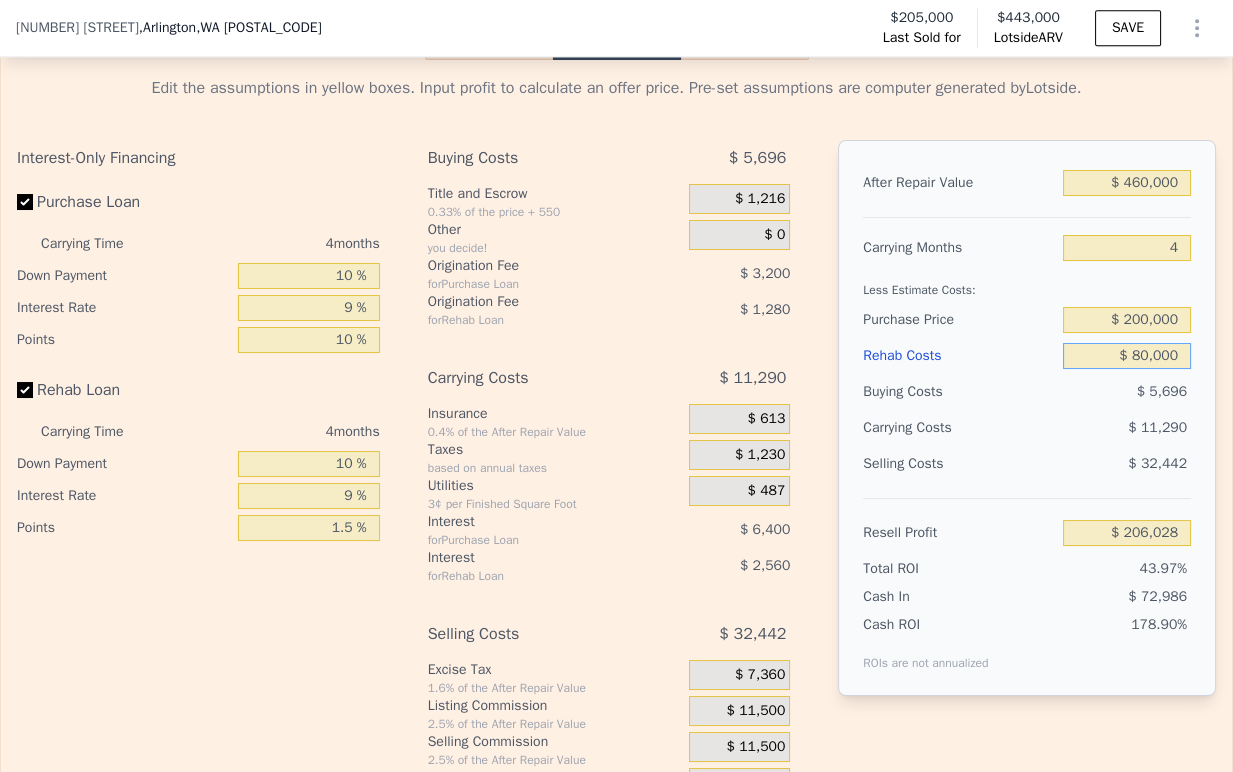 type on "$ 130,572" 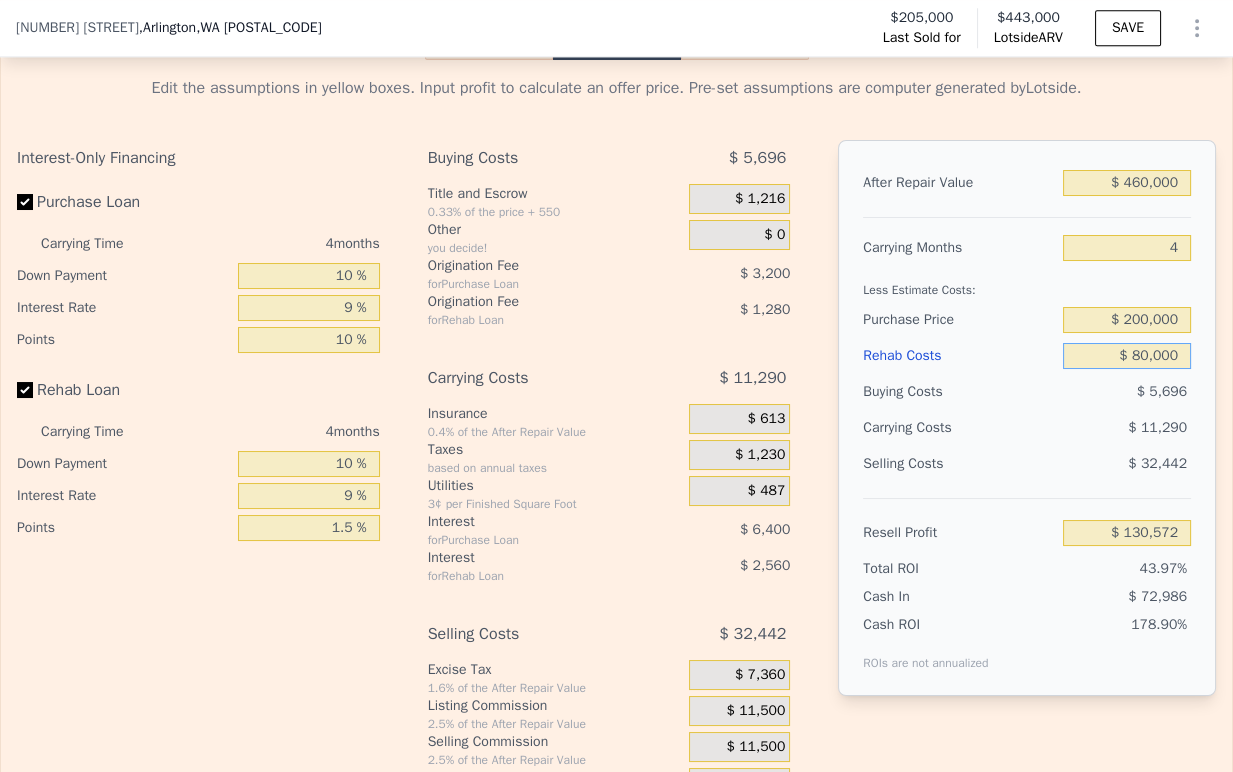type on "$ 80,000" 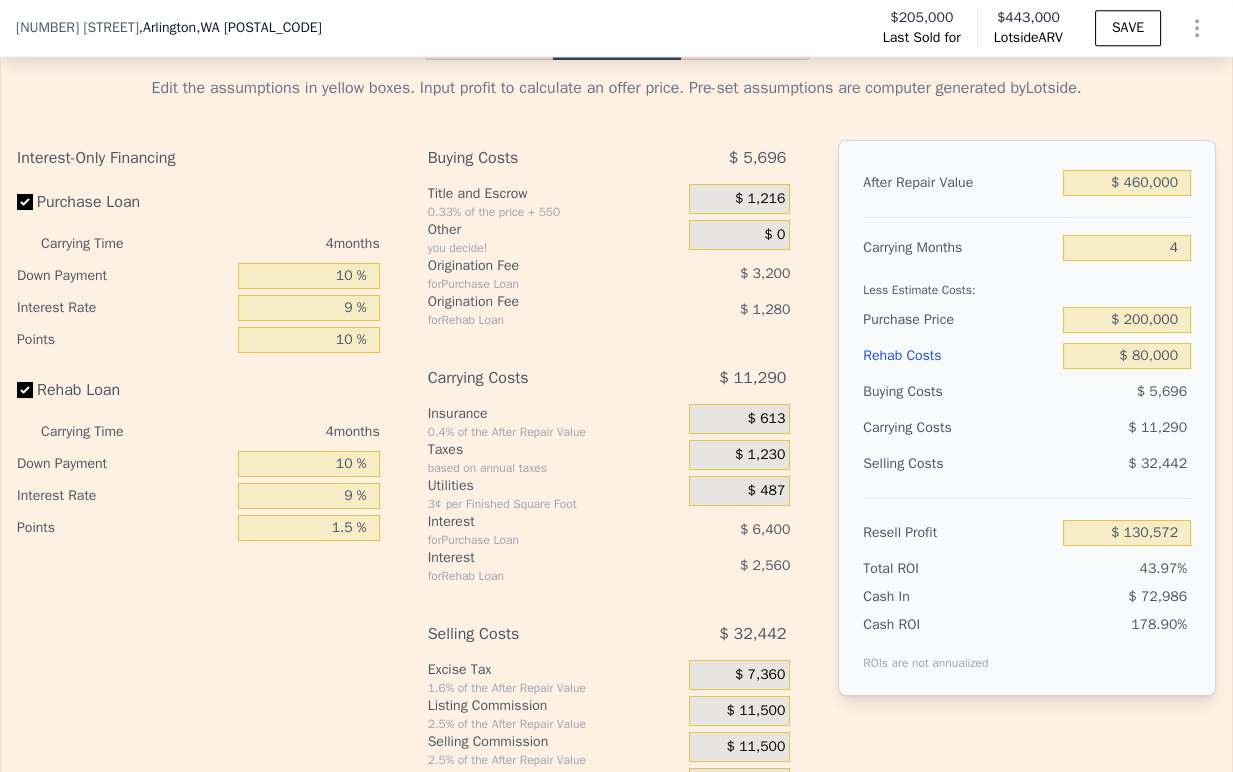 click on "$ 11,290" at bounding box center [1091, 428] 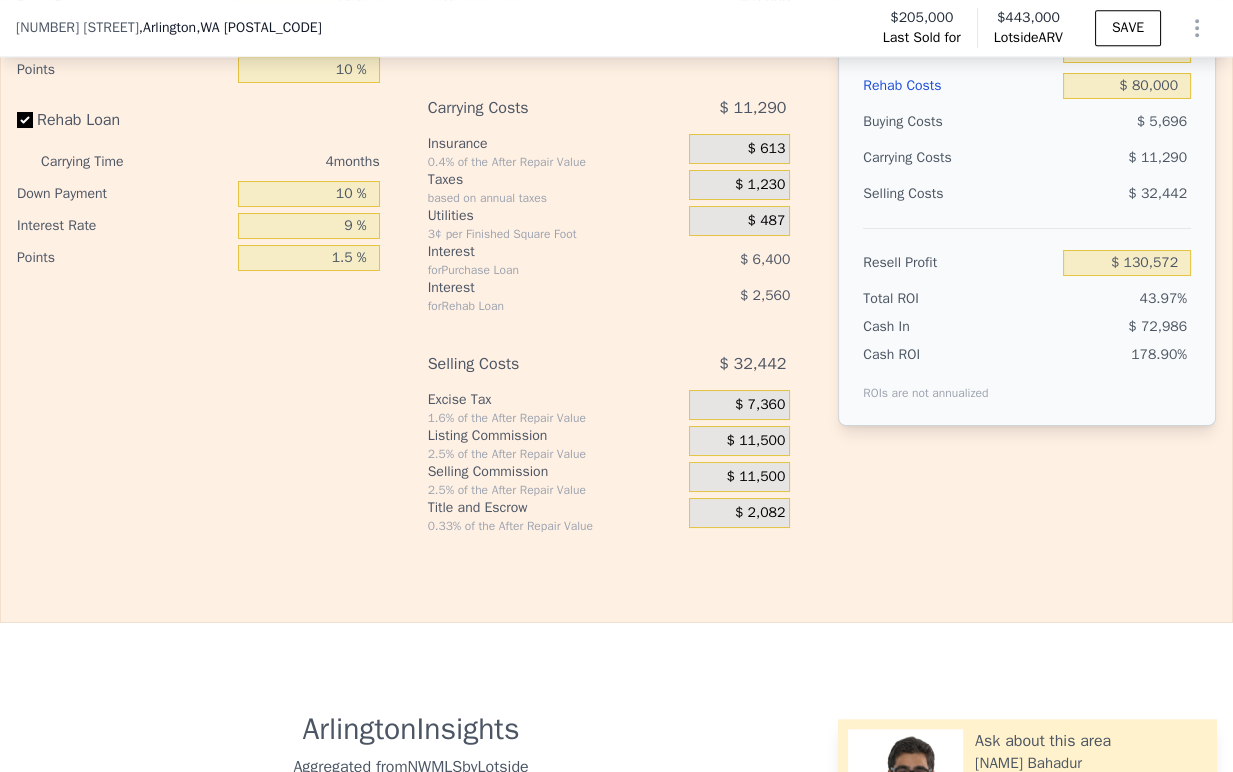scroll, scrollTop: 3326, scrollLeft: 0, axis: vertical 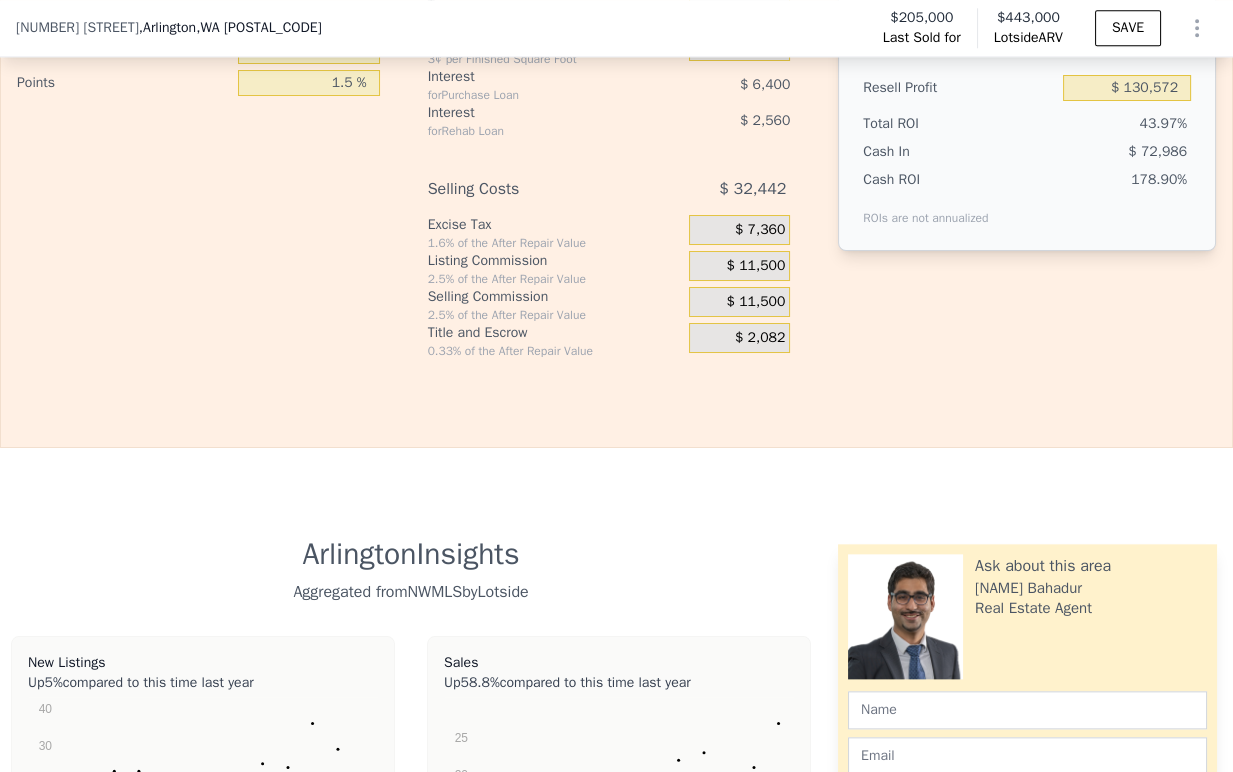 click on "$ 11,500" at bounding box center (739, 266) 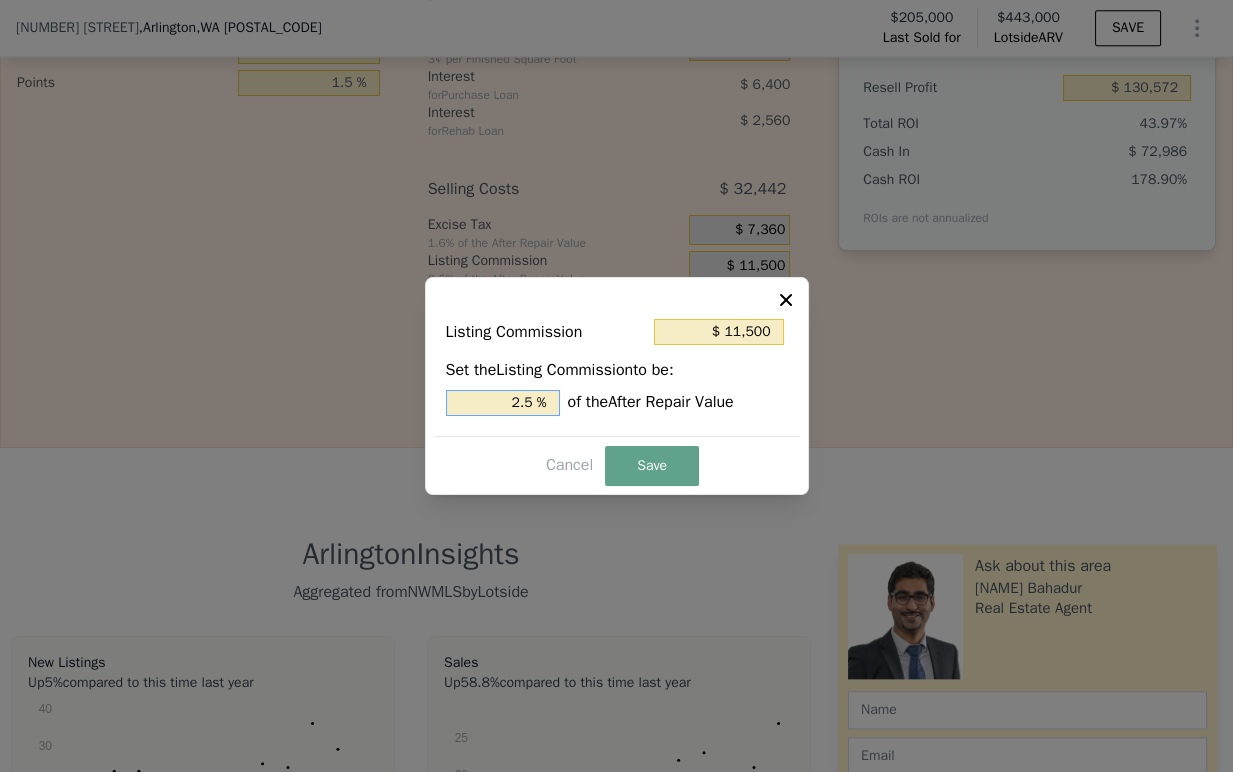 click on "2.5 %" at bounding box center [503, 403] 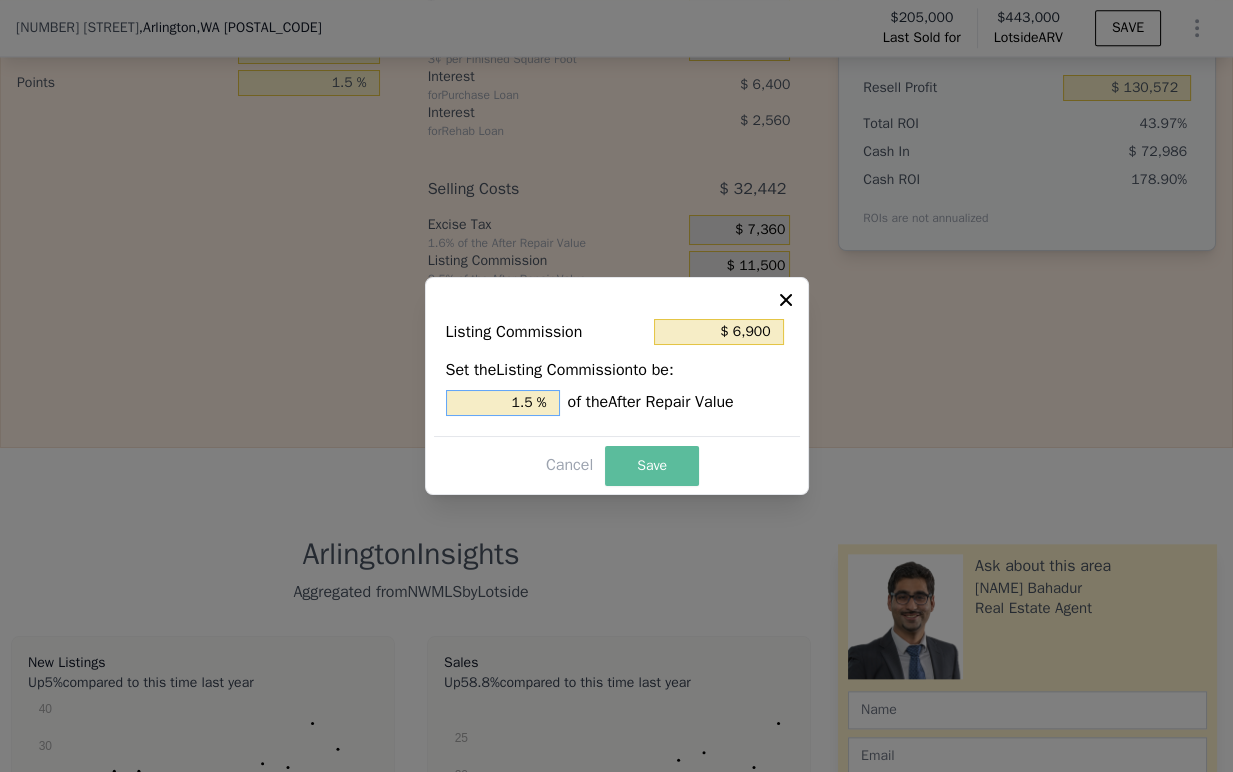 type on "1.5 %" 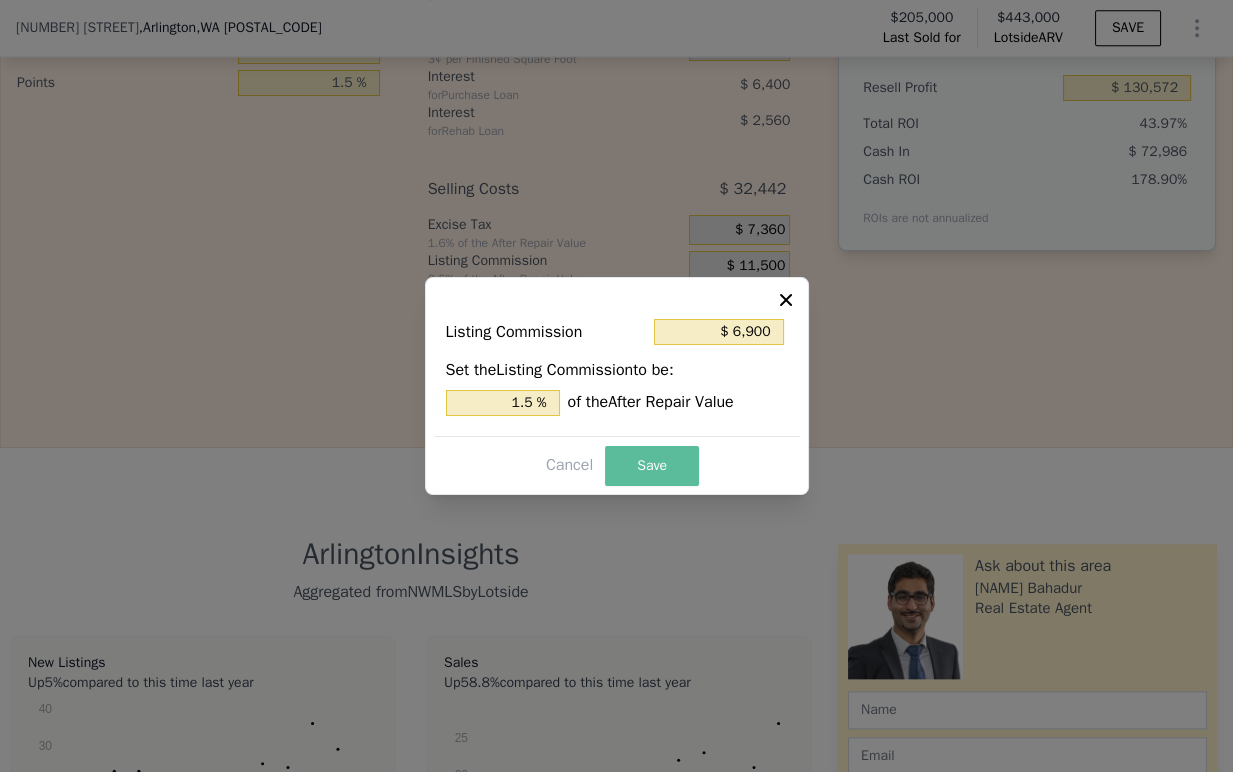 click on "Save" at bounding box center [652, 466] 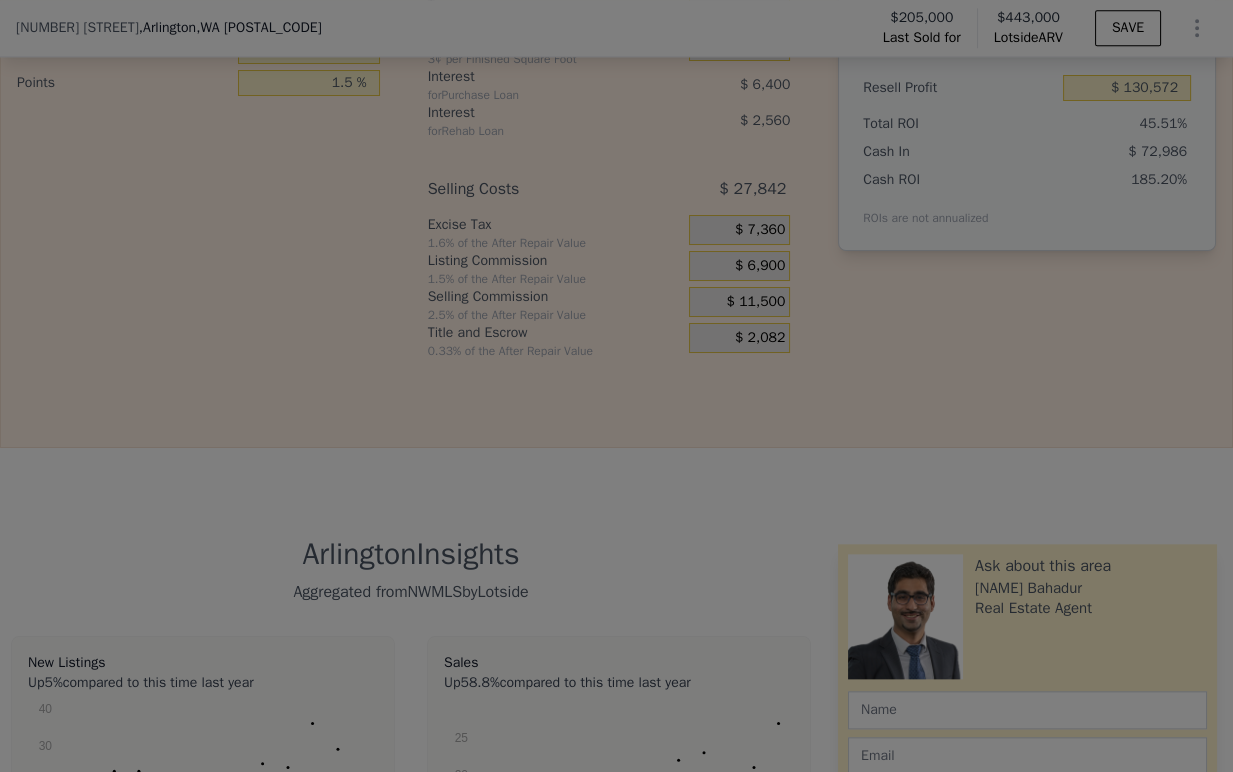 type on "$ 135,172" 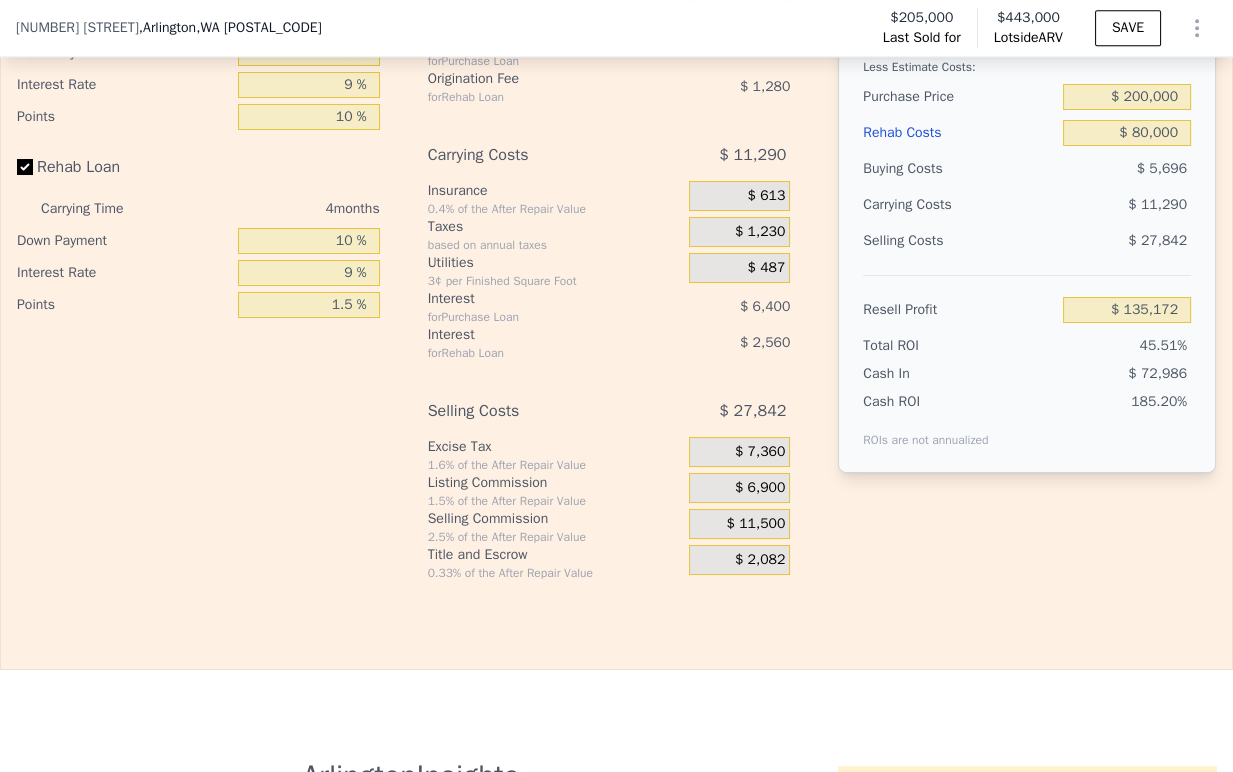 scroll, scrollTop: 2659, scrollLeft: 0, axis: vertical 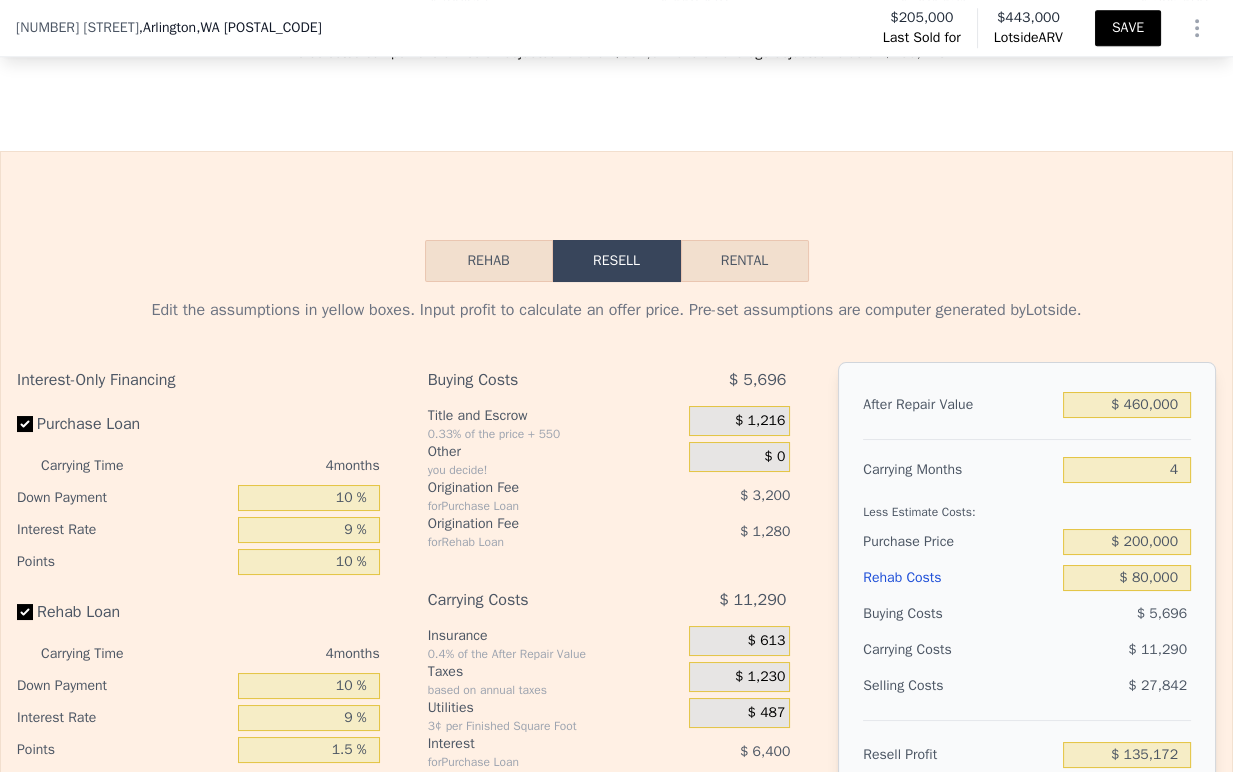 click on "SAVE" at bounding box center (1128, 28) 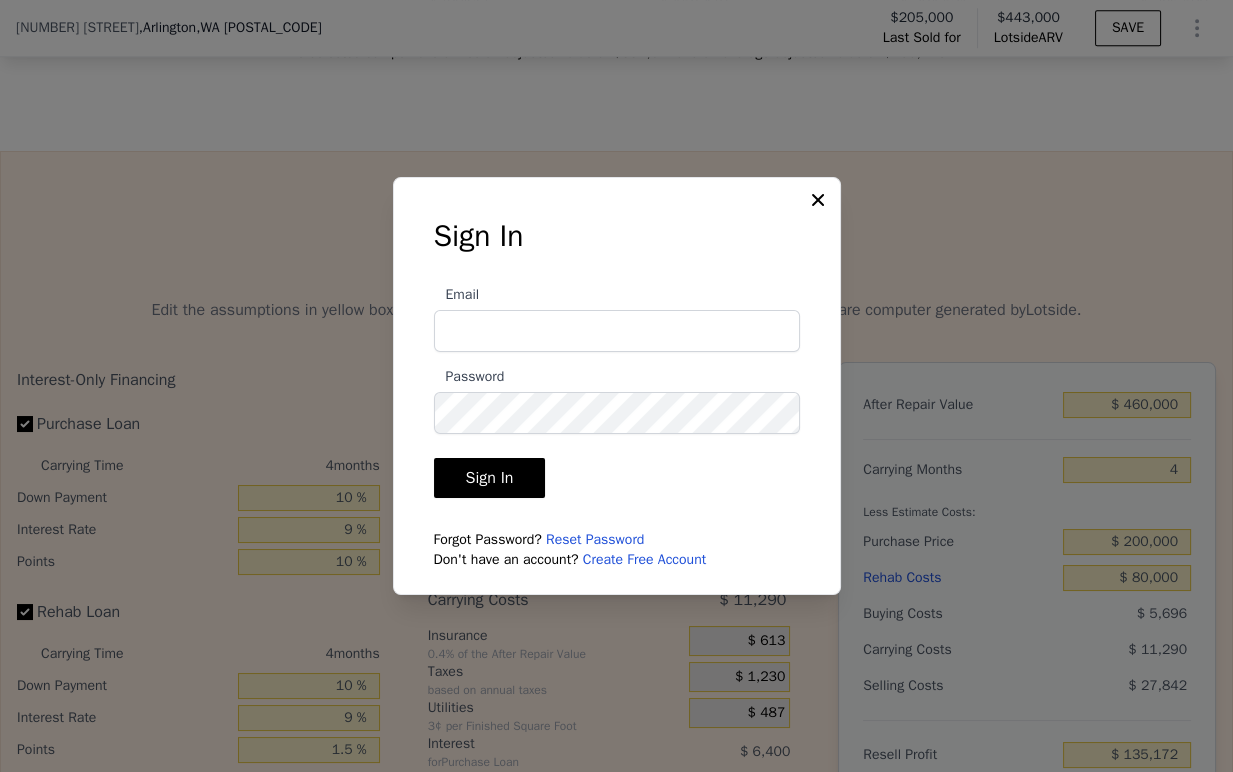 click on "Email" at bounding box center [617, 331] 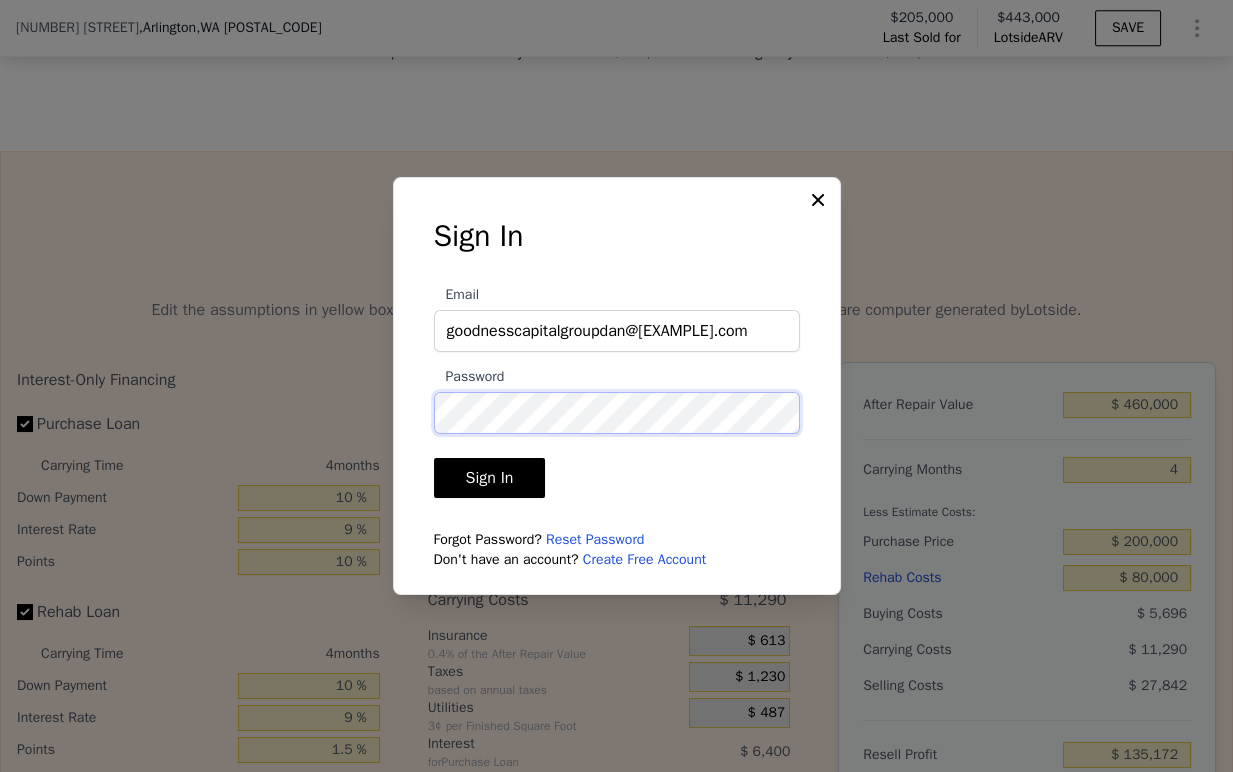 click on "Sign In" at bounding box center [490, 478] 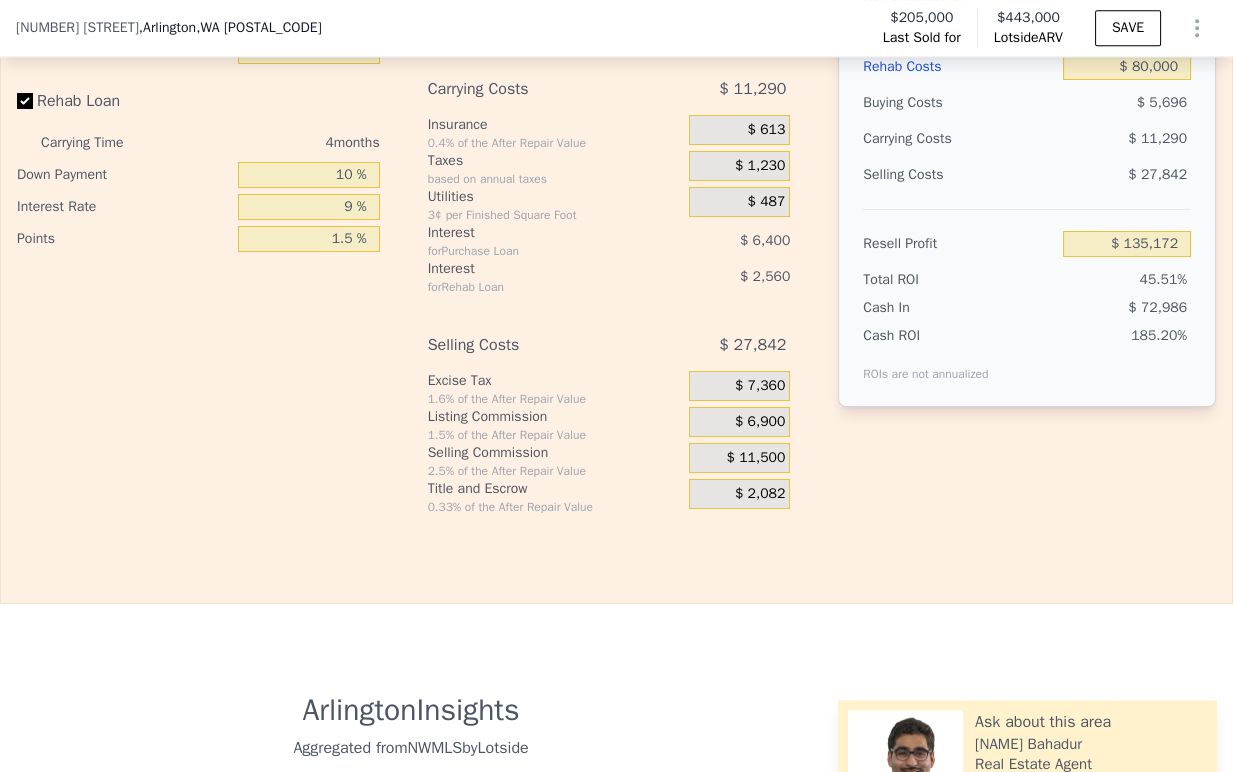 scroll, scrollTop: 3208, scrollLeft: 0, axis: vertical 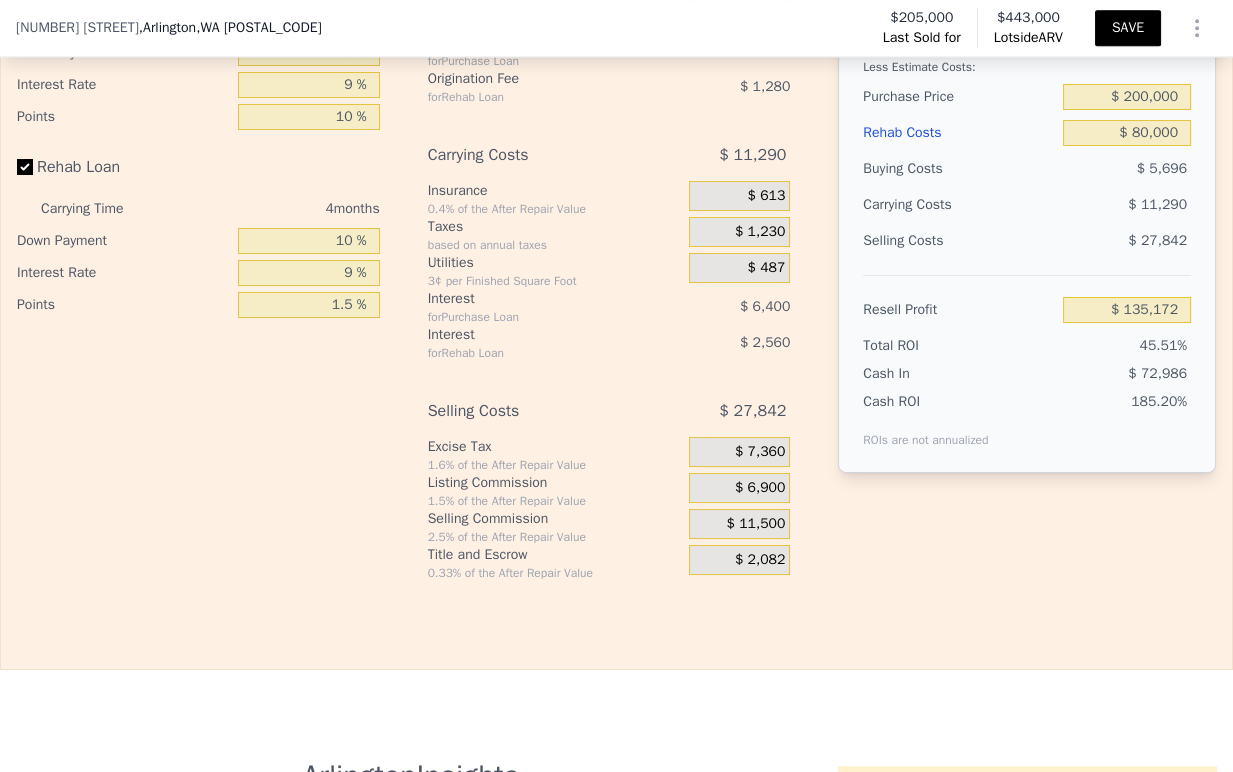 click on "SAVE" at bounding box center [1128, 28] 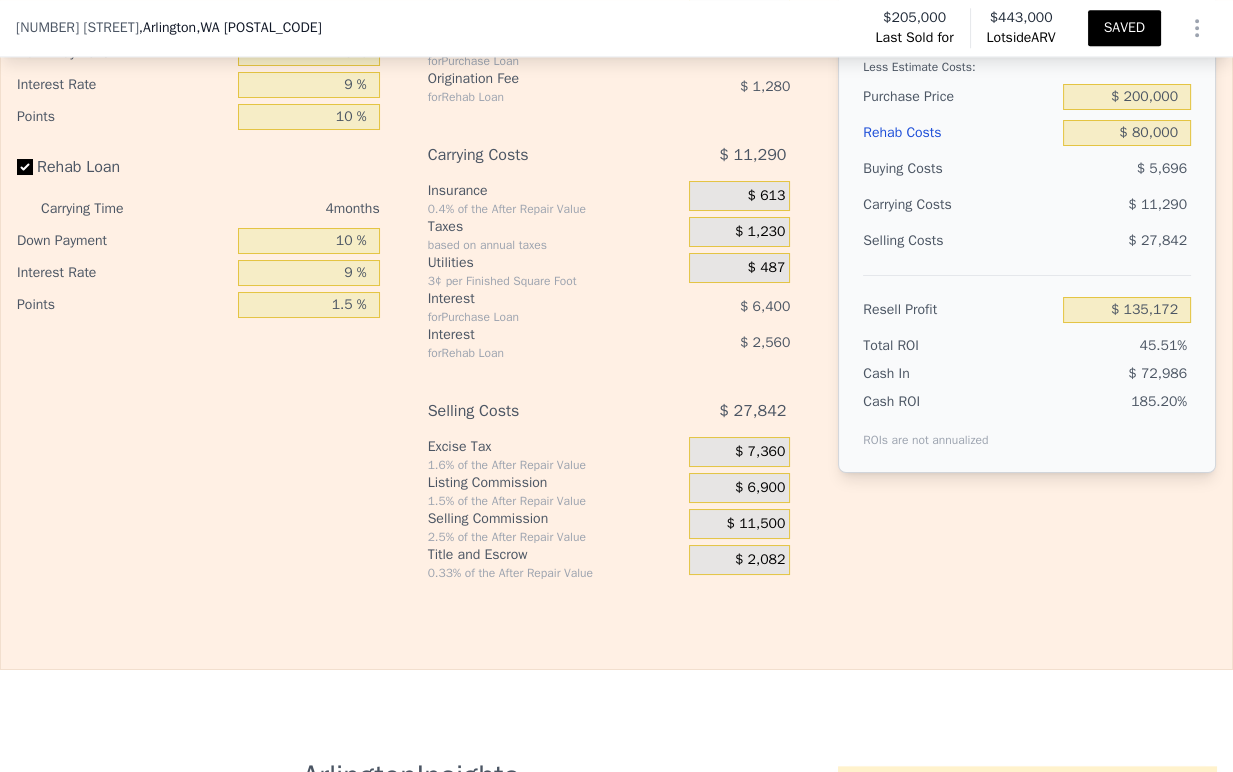 click 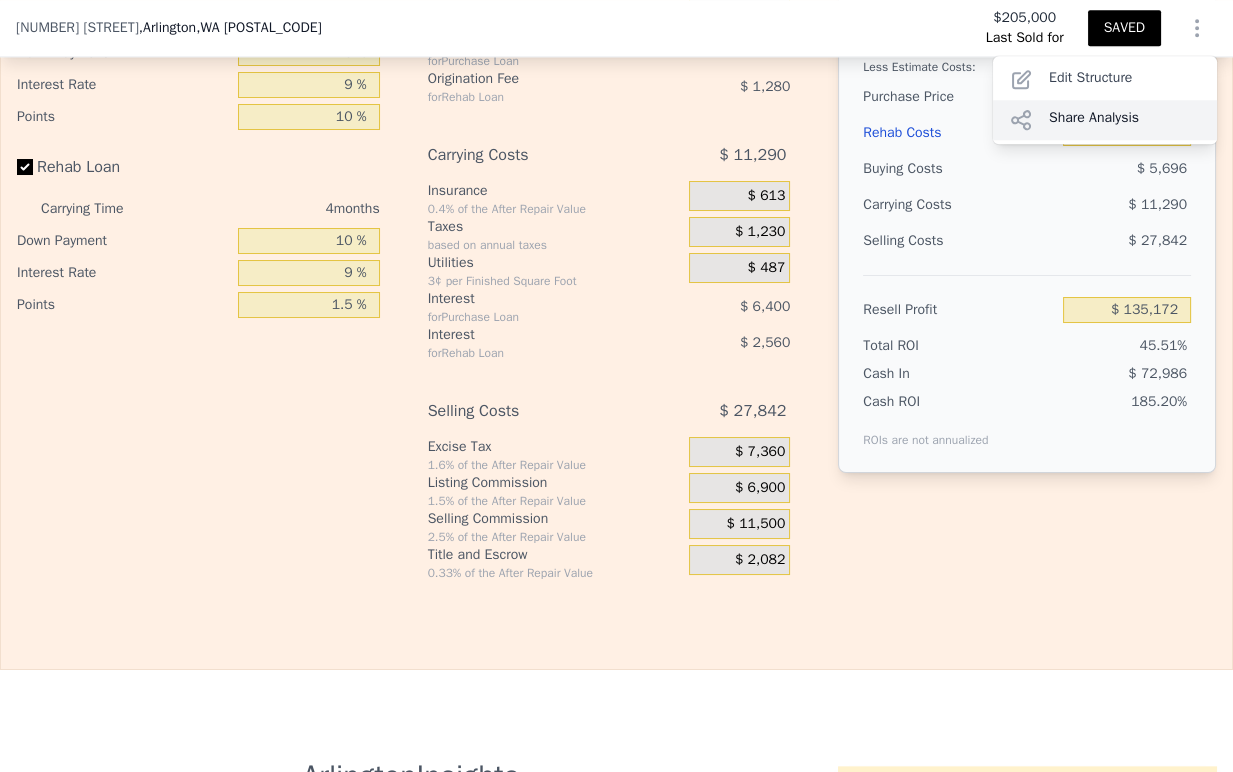 click on "Share Analysis" at bounding box center [1105, 120] 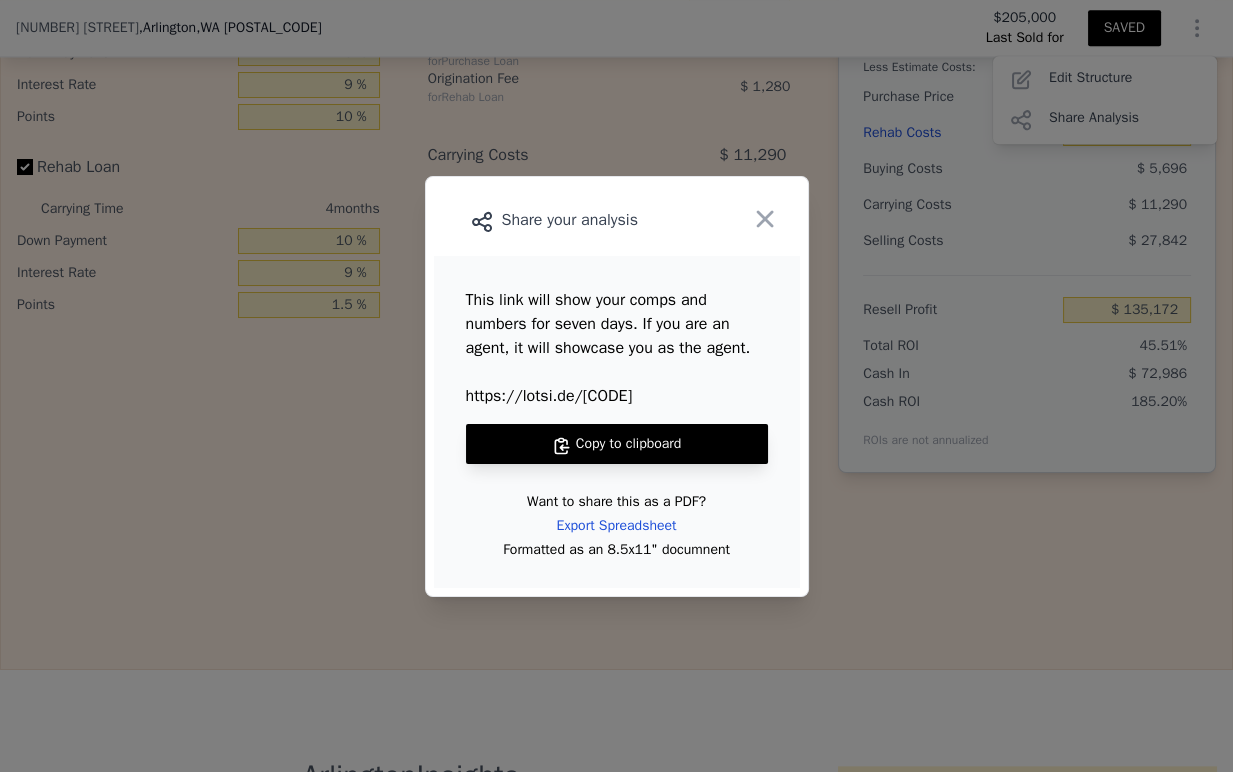 click on "Copy to clipboard" at bounding box center [617, 444] 